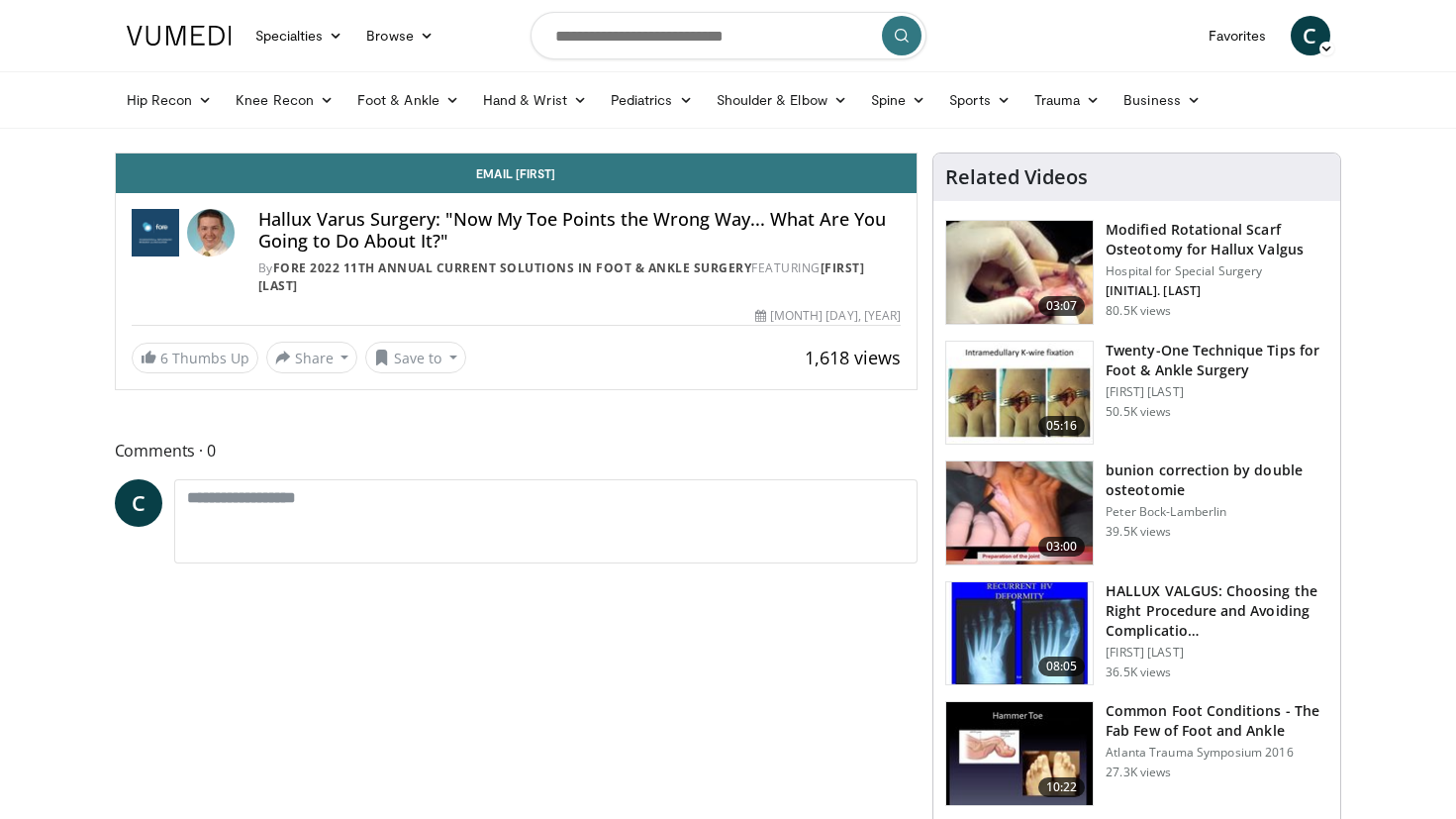 scroll, scrollTop: 0, scrollLeft: 0, axis: both 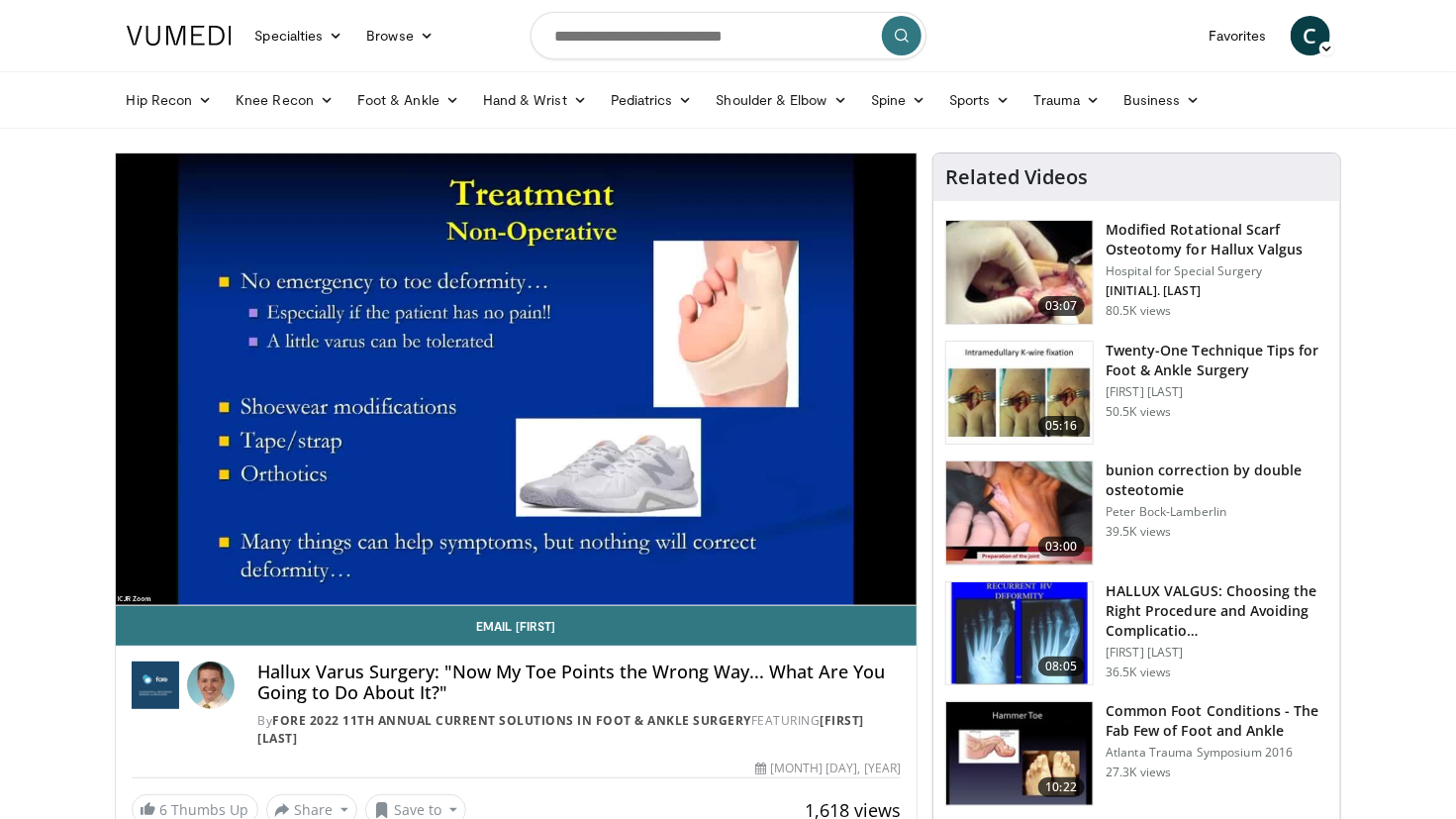 click on "**********" at bounding box center [517, 379] 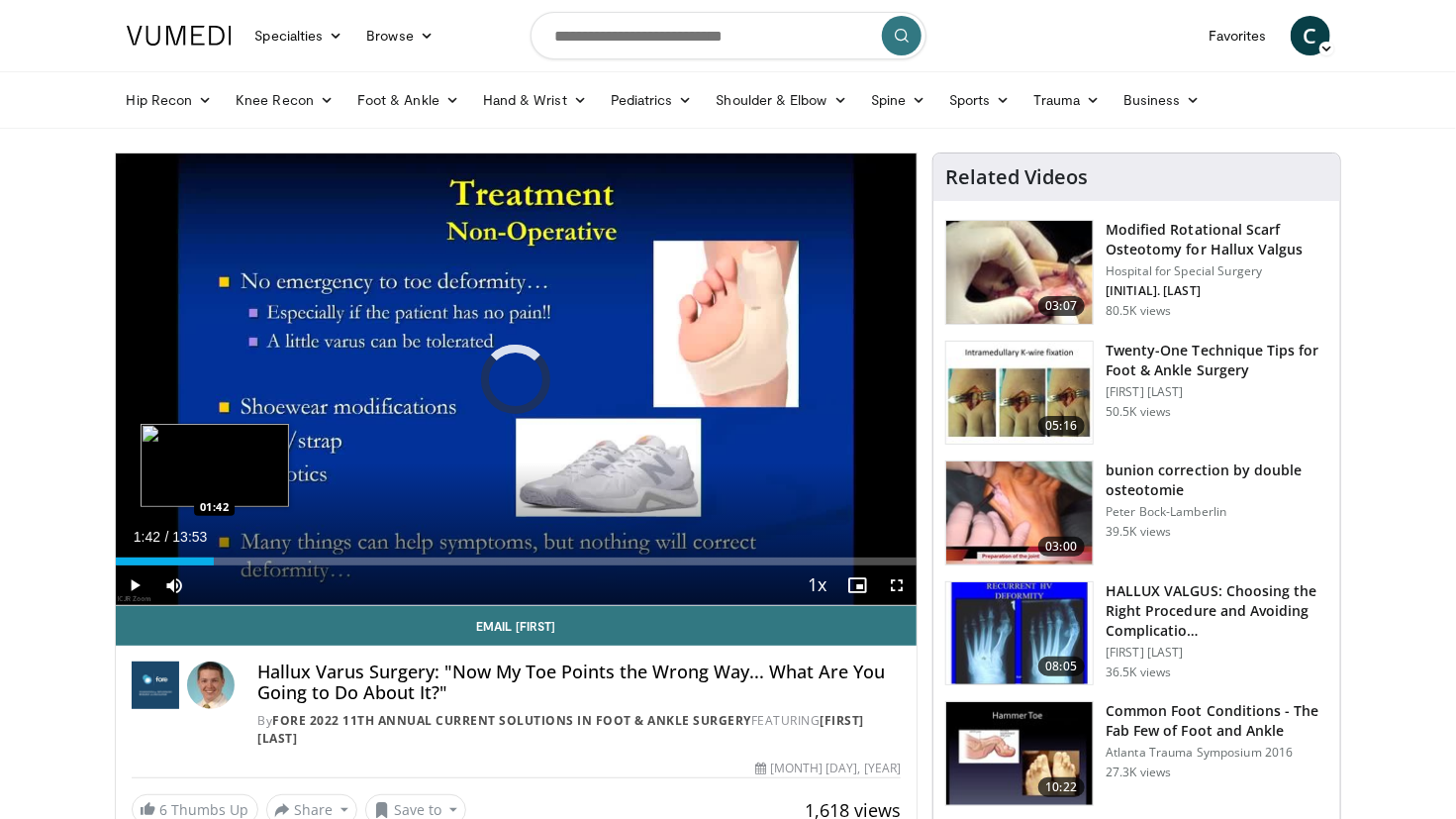 click on "Loaded :  0.00% 01:42 01:42" at bounding box center (517, 562) 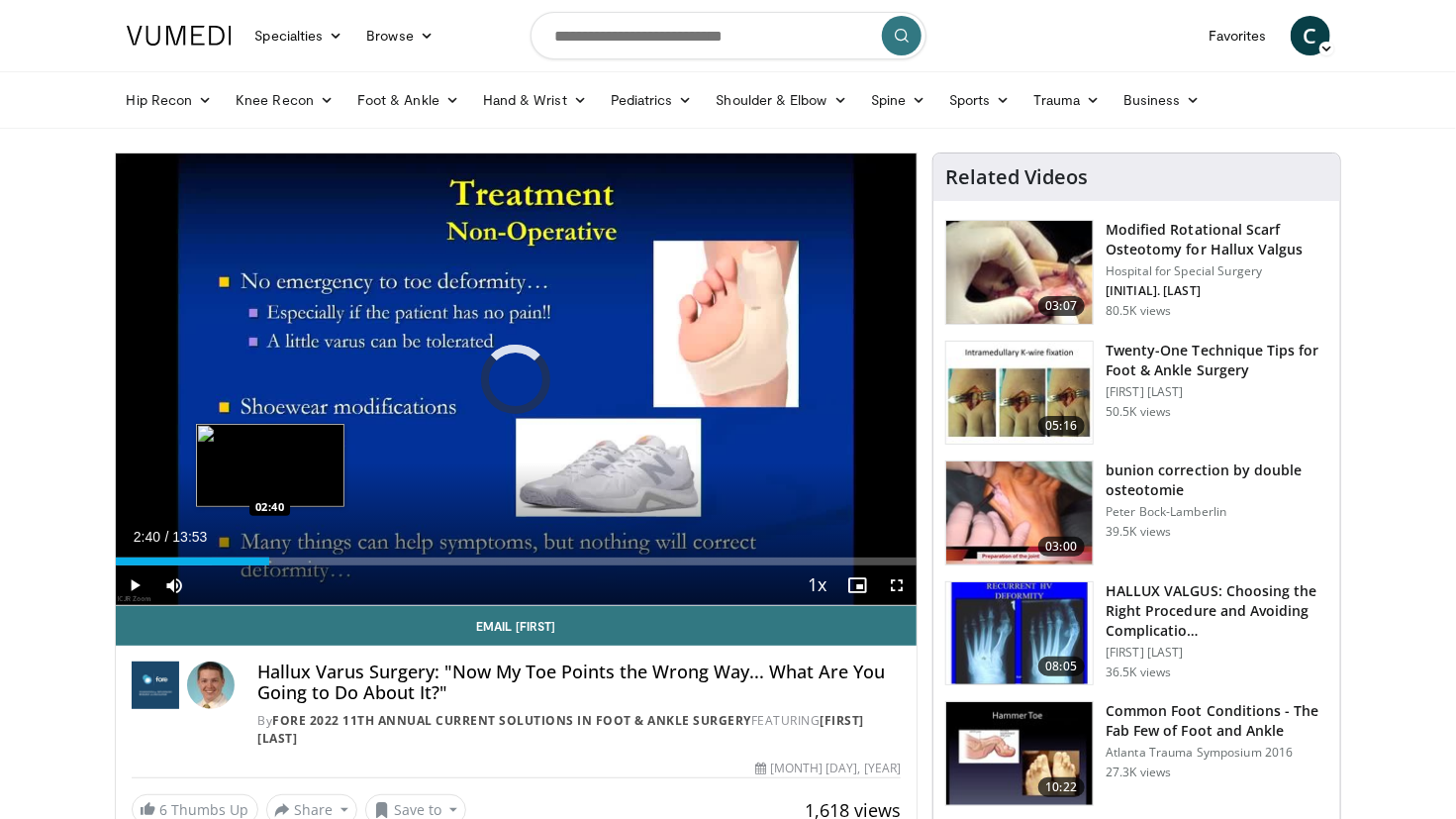 click on "Loaded :  19.21% 02:40 02:40" at bounding box center [517, 562] 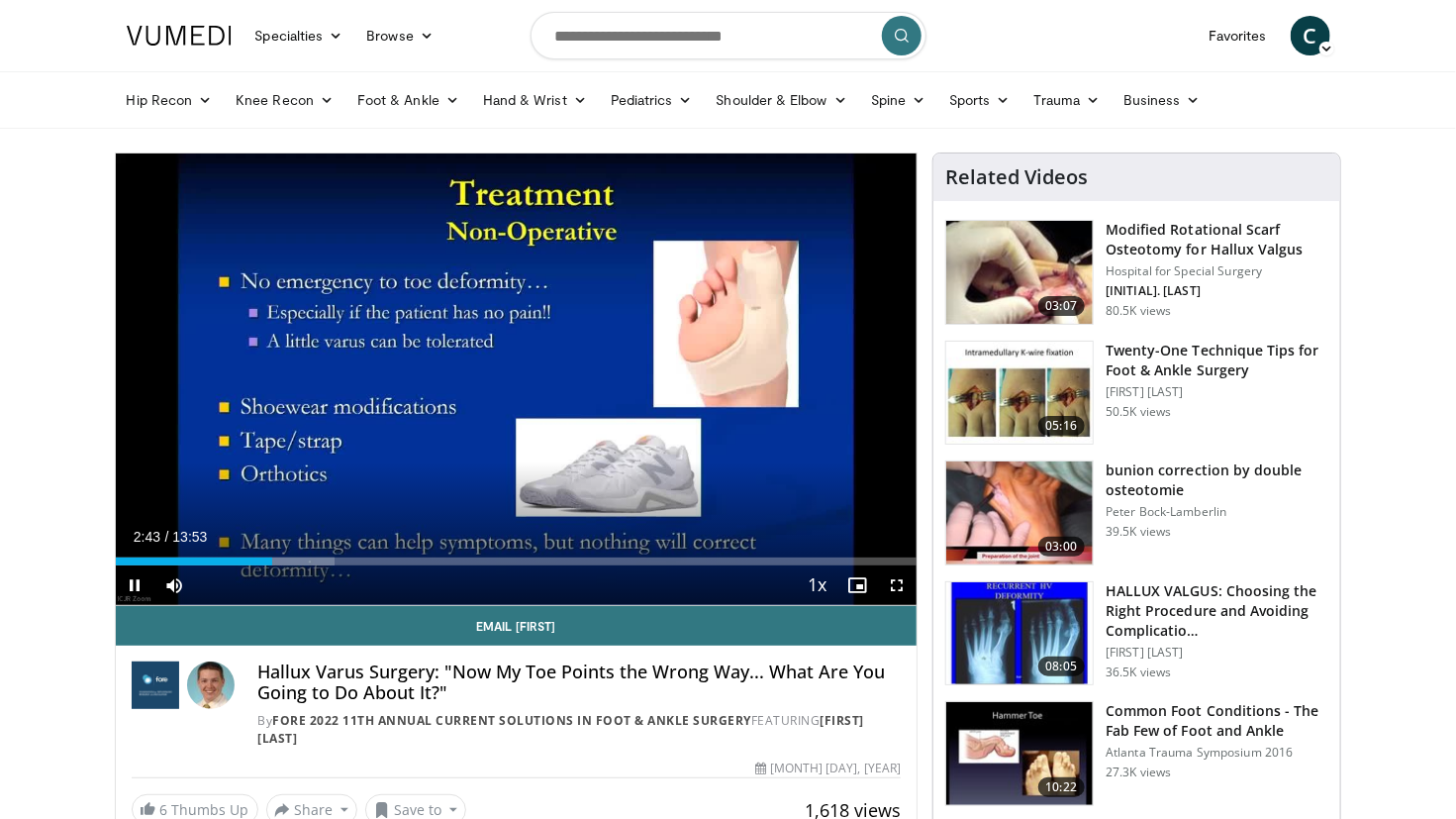 click on "Current Time  2:43 / Duration  13:53 Pause Skip Backward Skip Forward Mute Loaded :  27.39% 02:43 04:25 Stream Type  LIVE Seek to live, currently behind live LIVE   1x Playback Rate 0.5x 0.75x 1x , selected 1.25x 1.5x 1.75x 2x Chapters Chapters Descriptions descriptions off , selected Captions captions settings , opens captions settings dialog captions off , selected Audio Track en (Main) , selected Fullscreen Enable picture-in-picture mode" at bounding box center (517, 585) 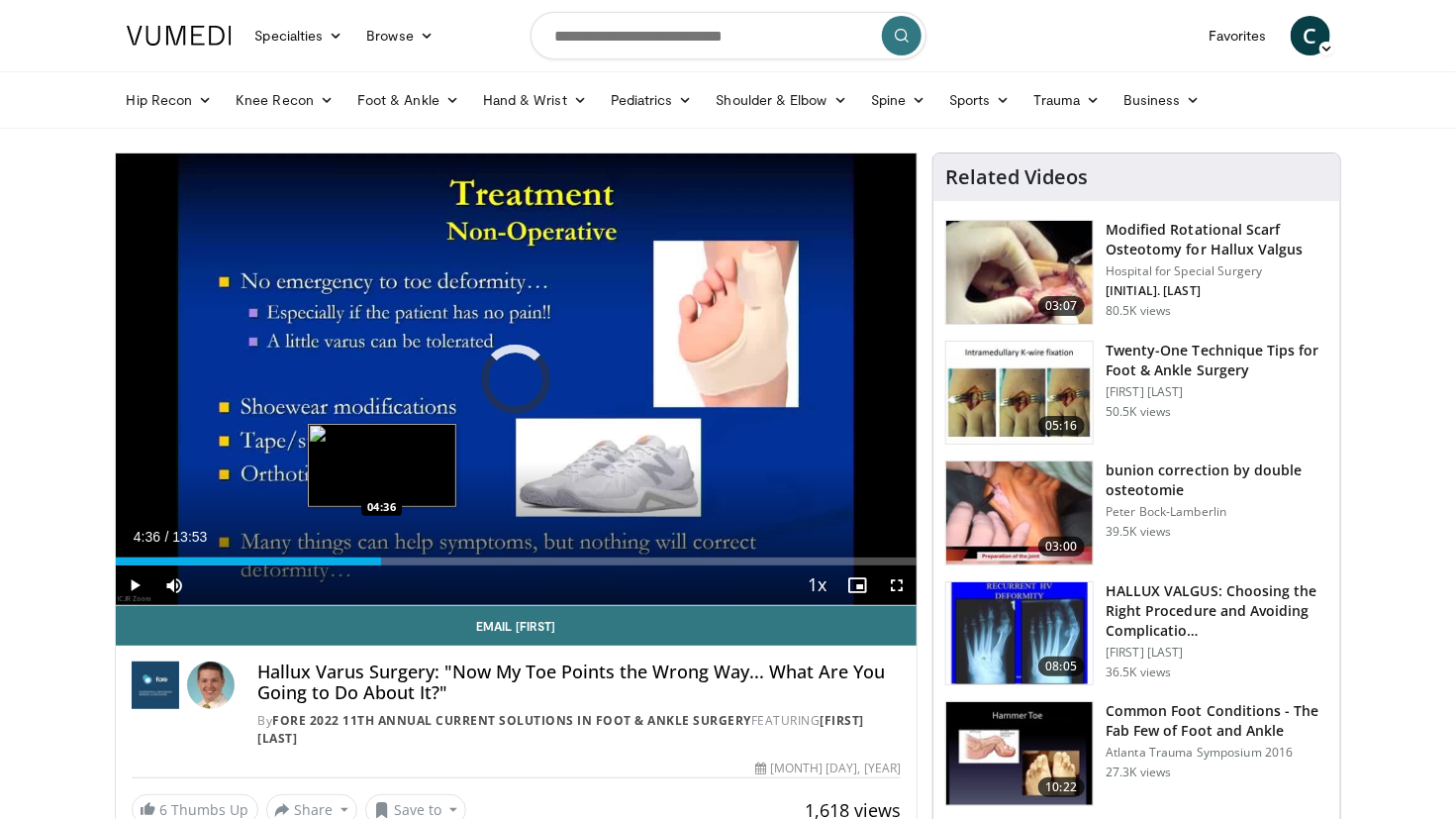 click on "Loaded :  27.39% 04:36 04:36" at bounding box center (517, 556) 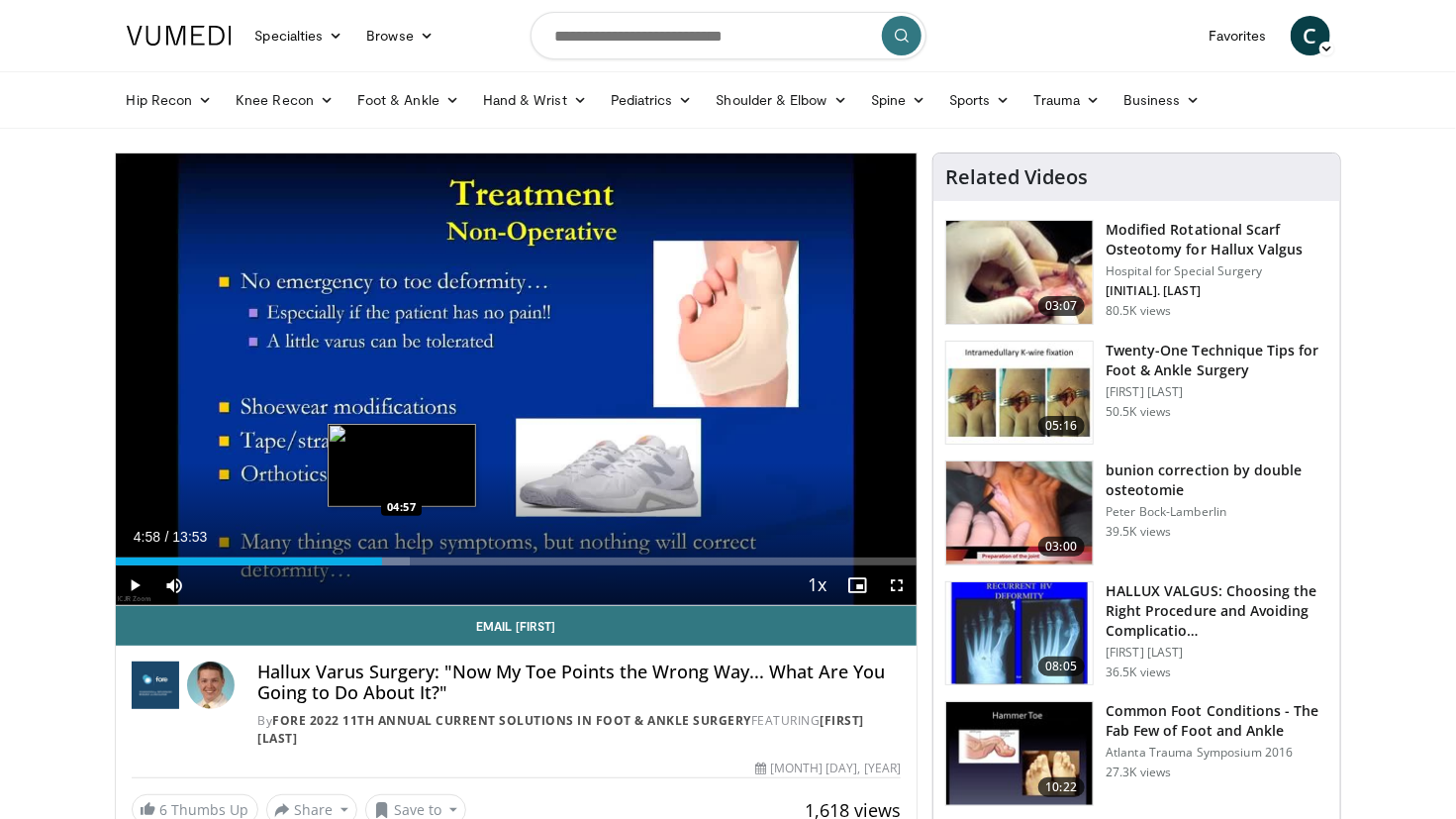 click on "Loaded :  36.73% 04:37 04:57" at bounding box center (517, 562) 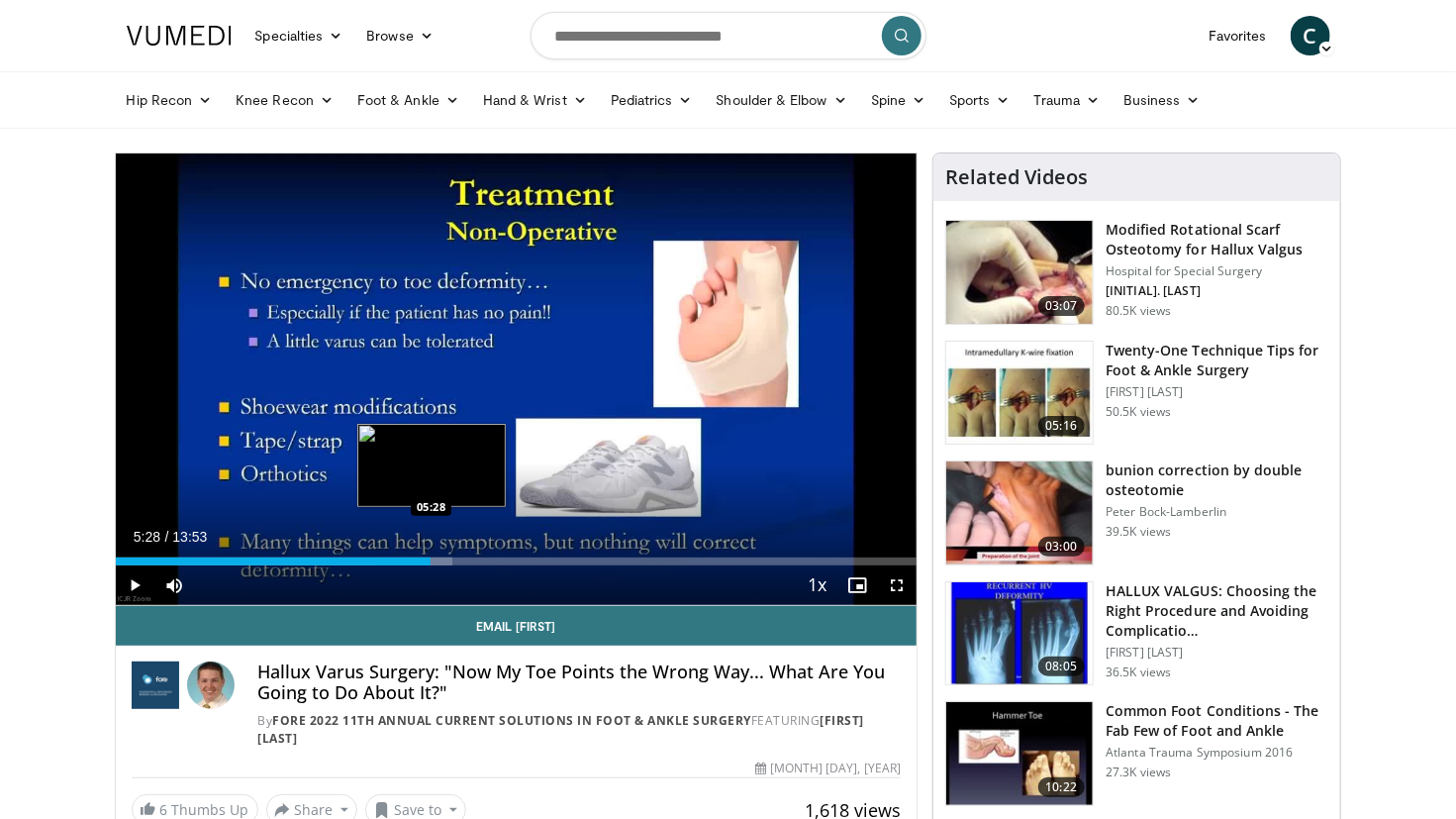 click on "Loaded :  42.02% 05:28 05:28" at bounding box center [517, 562] 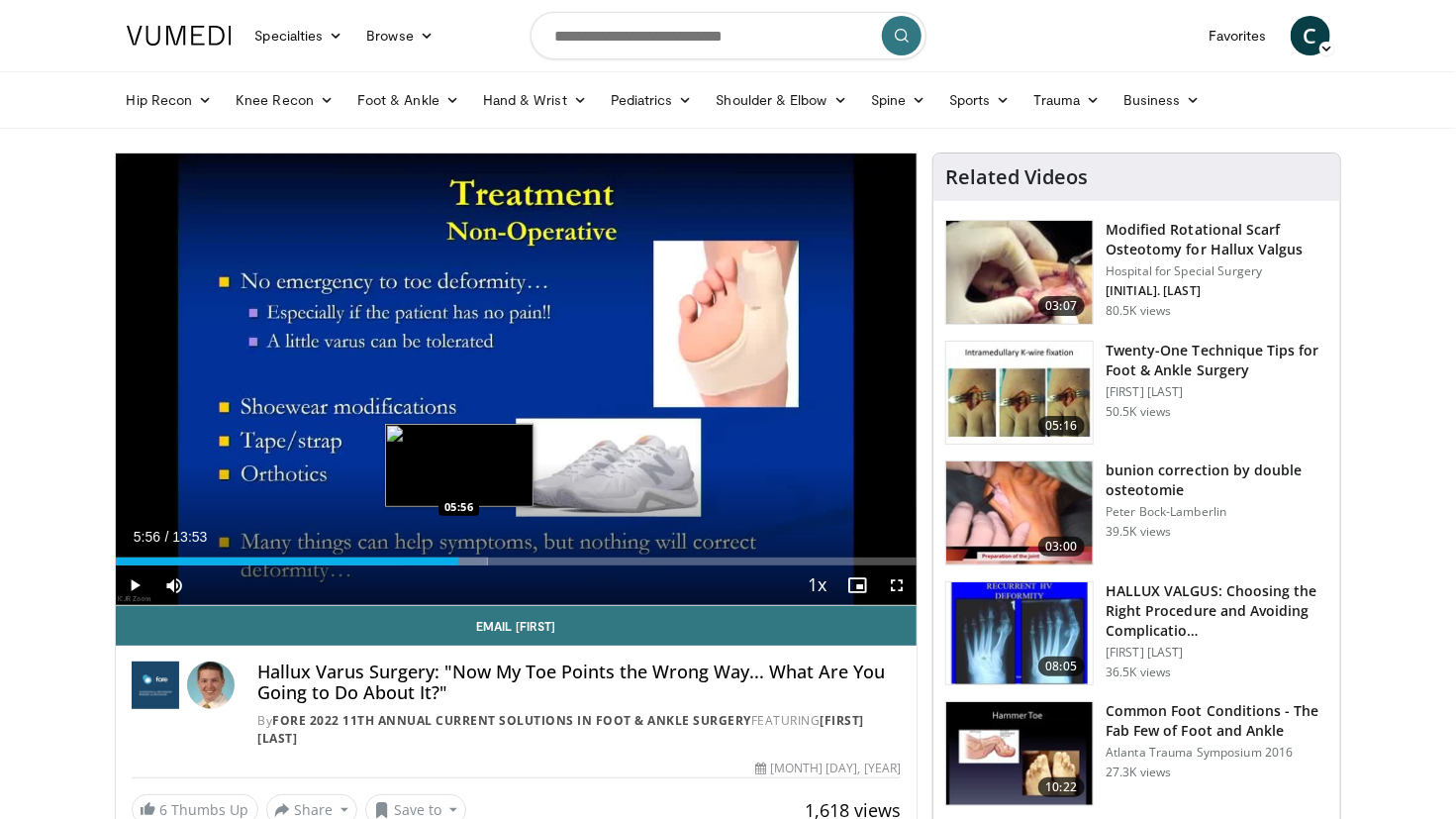 click on "Loaded :  46.44% 05:56 05:56" at bounding box center (517, 562) 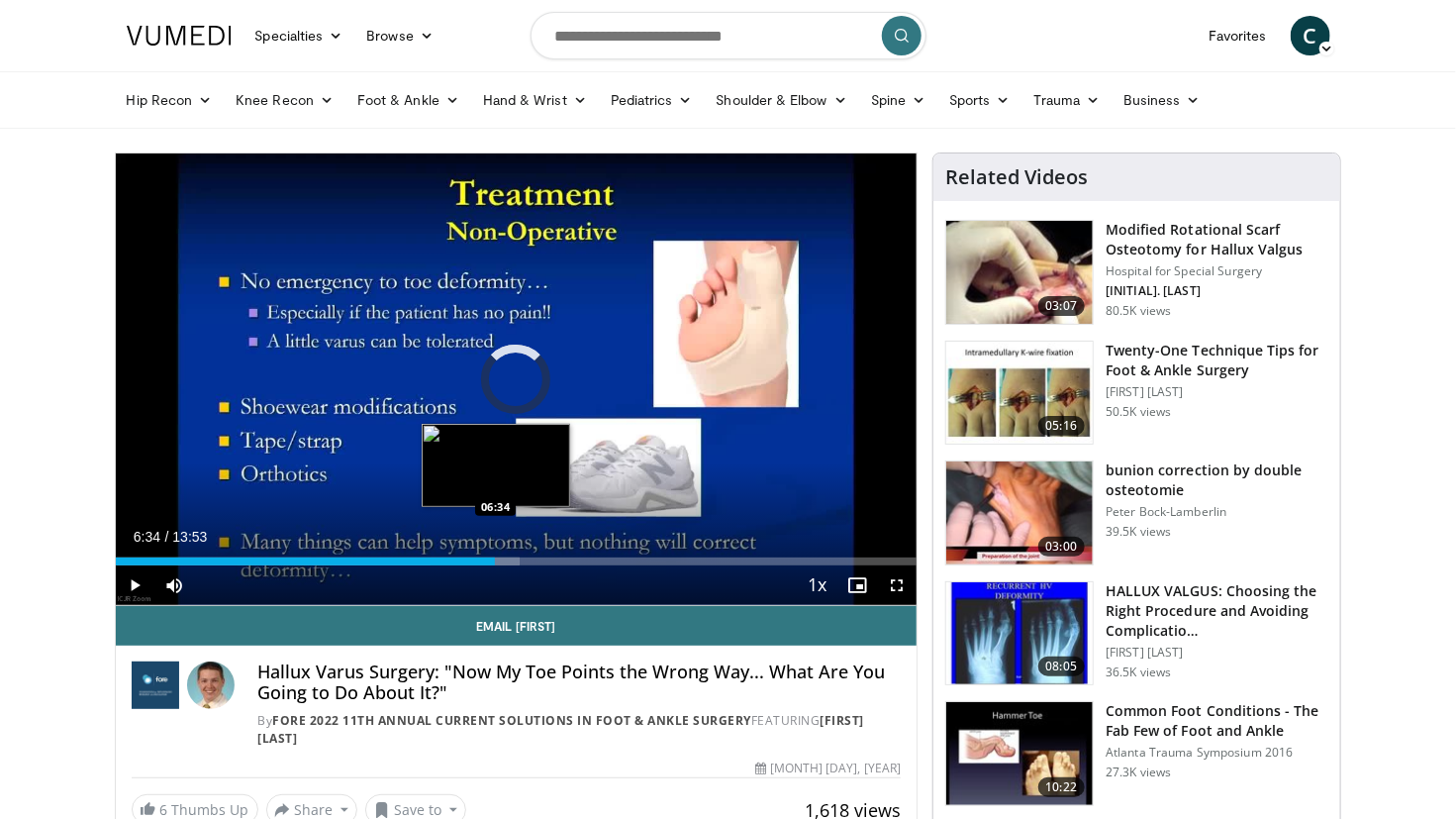 click at bounding box center (474, 562) 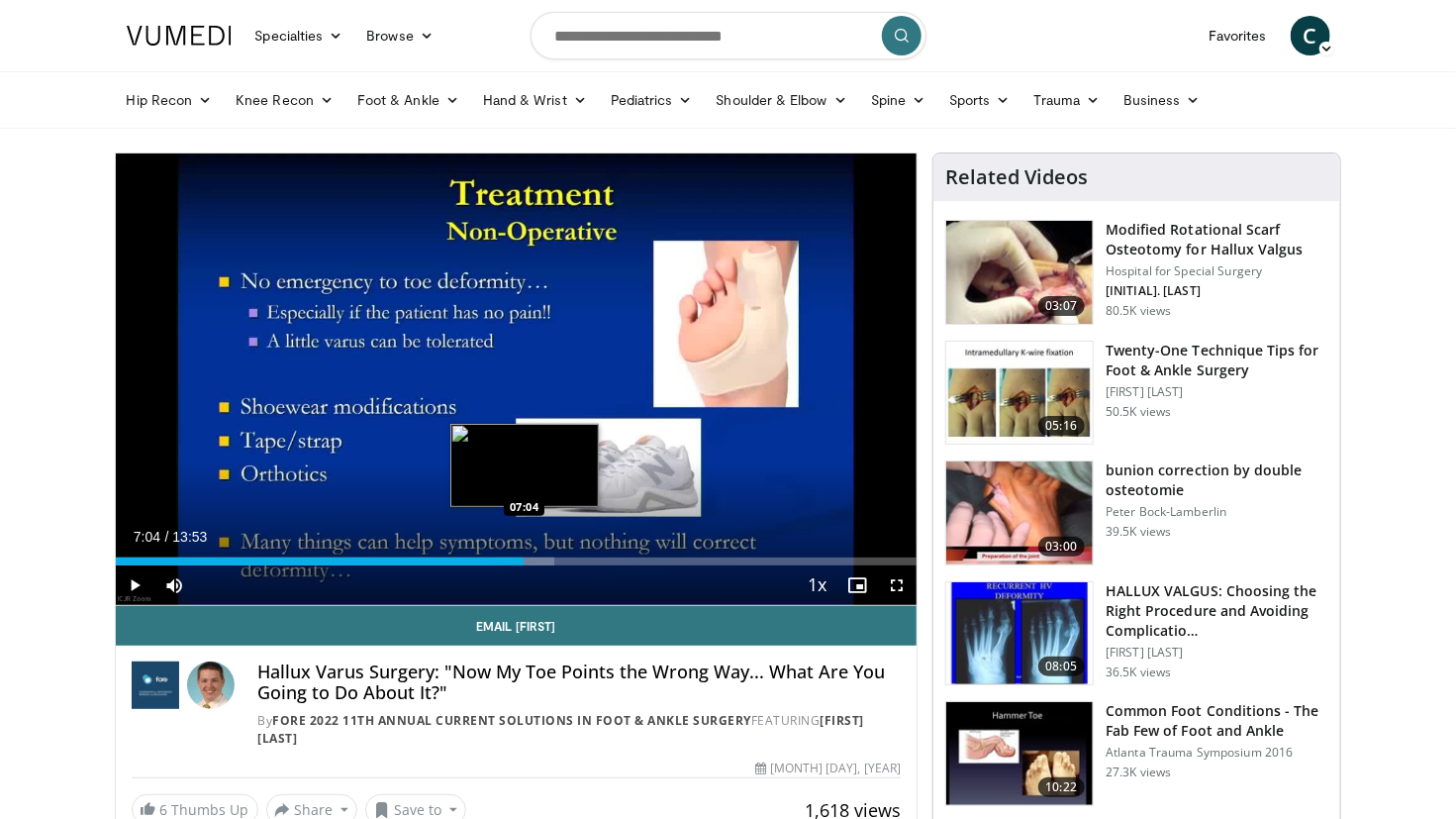 click at bounding box center [525, 562] 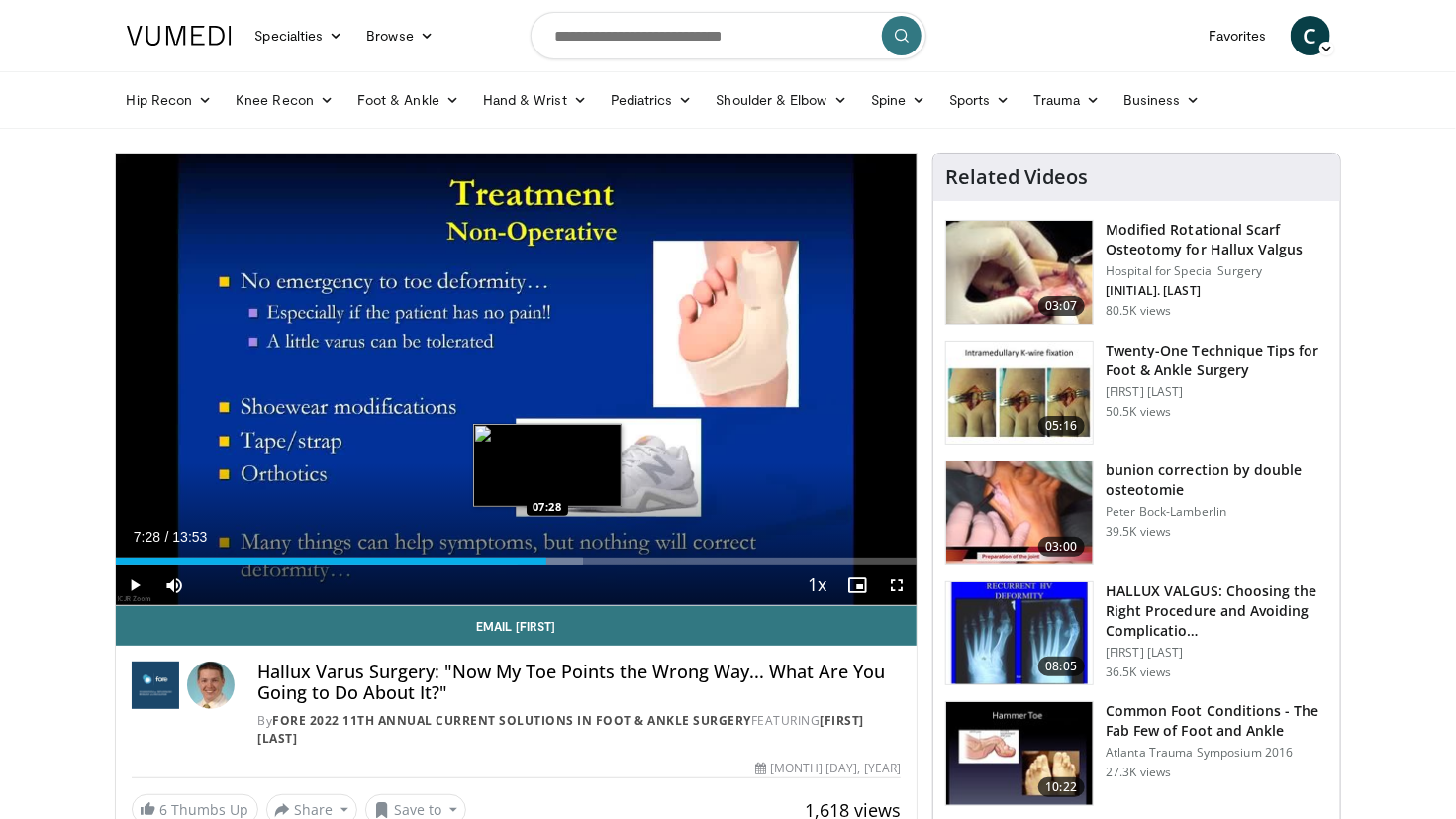 click at bounding box center (550, 562) 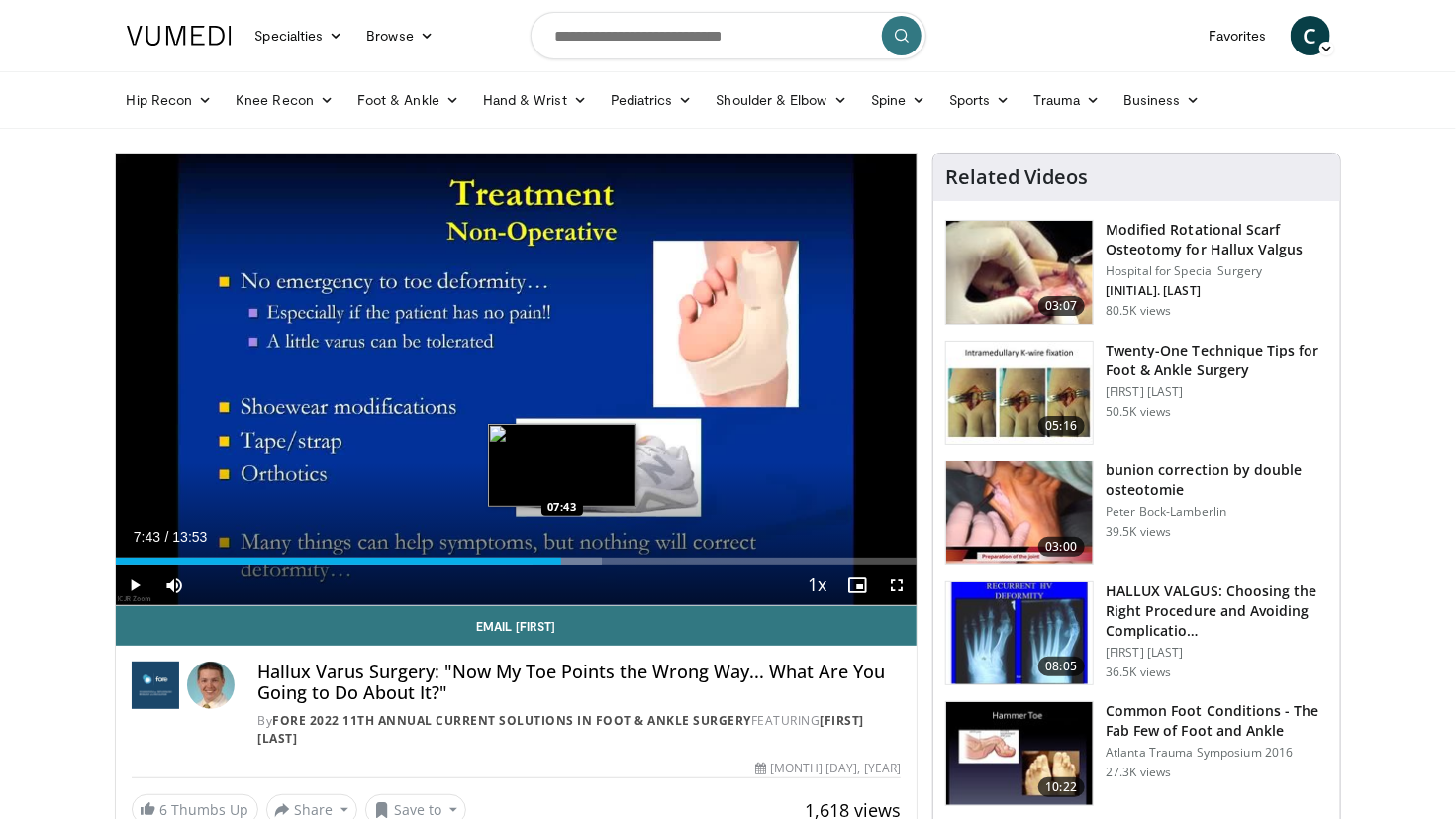 click on "Loaded :  60.73% 07:43 07:43" at bounding box center [517, 556] 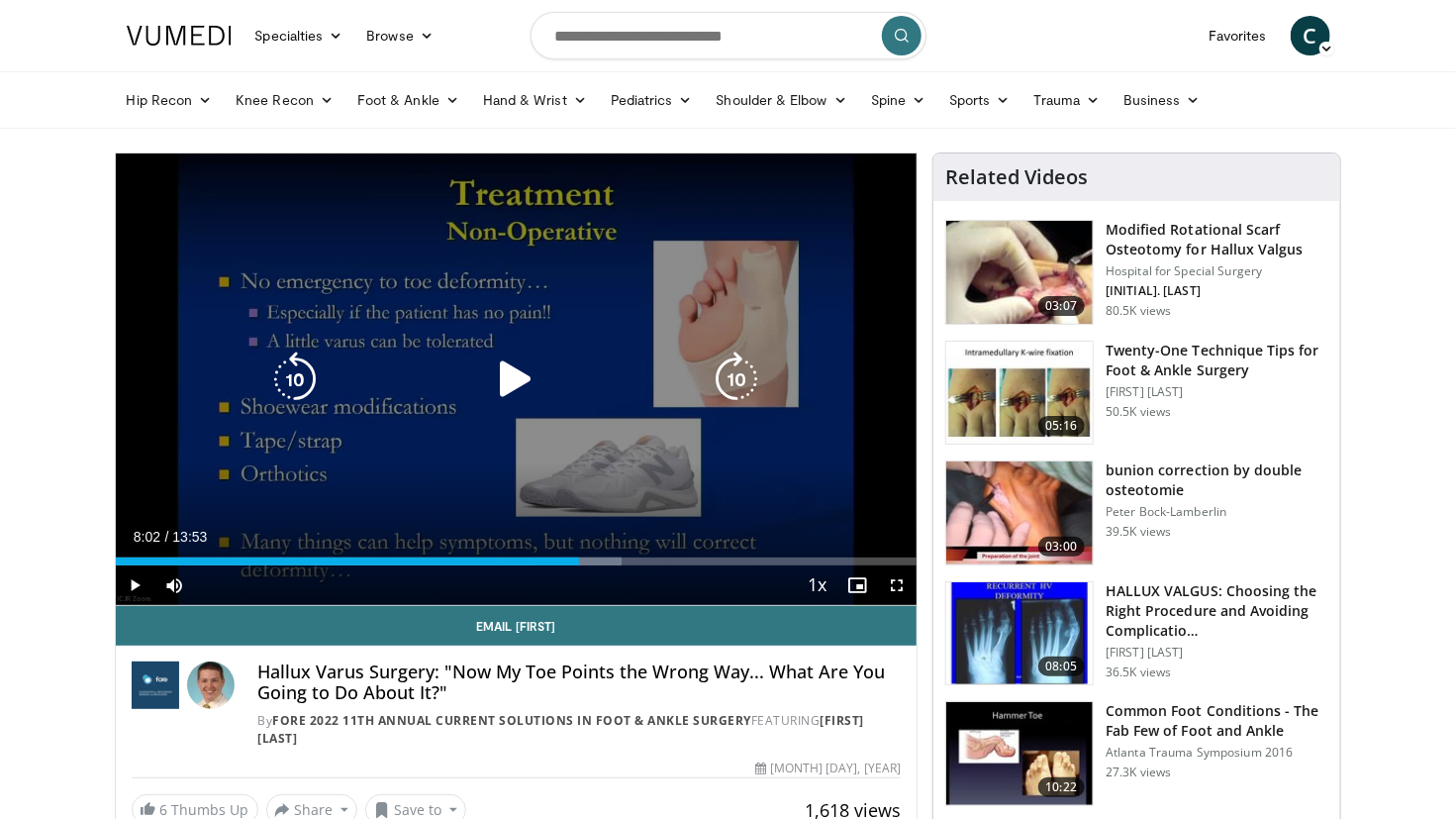click on "Loaded :  63.12% 08:02 07:43" at bounding box center [517, 556] 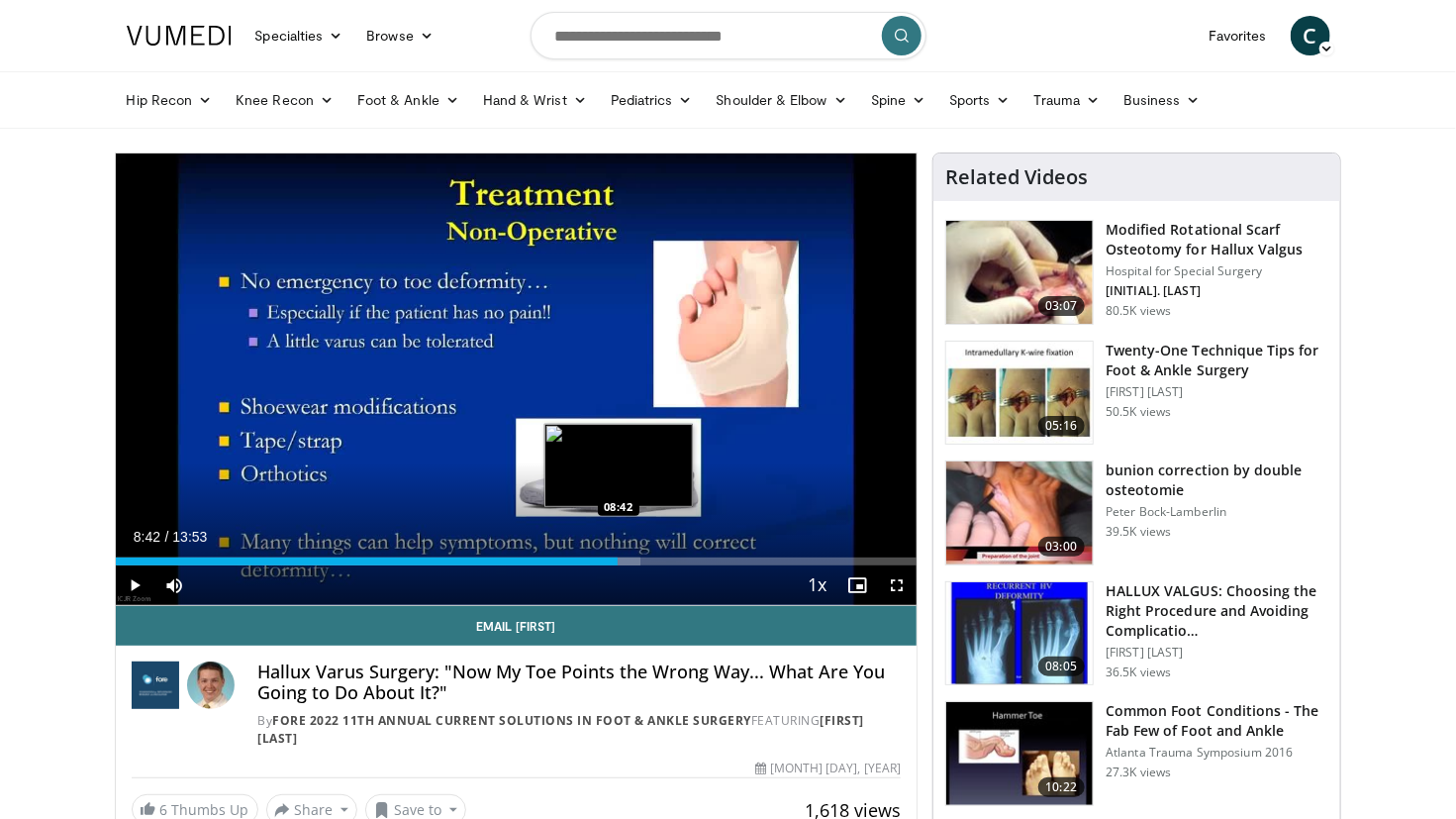 click on "Loaded :  65.50% 08:42 08:42" at bounding box center (517, 562) 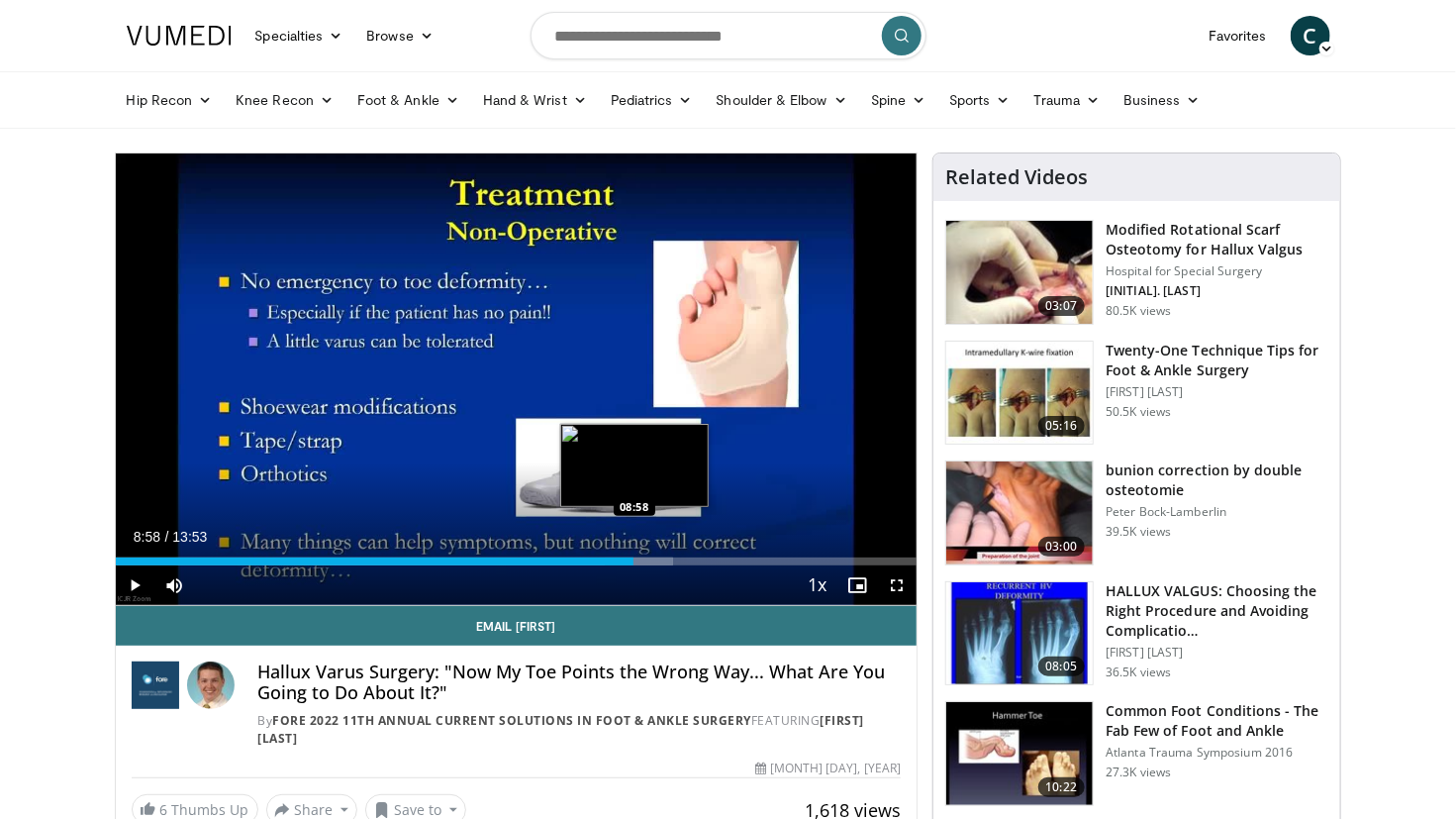 click on "Loaded :  69.63% 08:43 08:58" at bounding box center (517, 562) 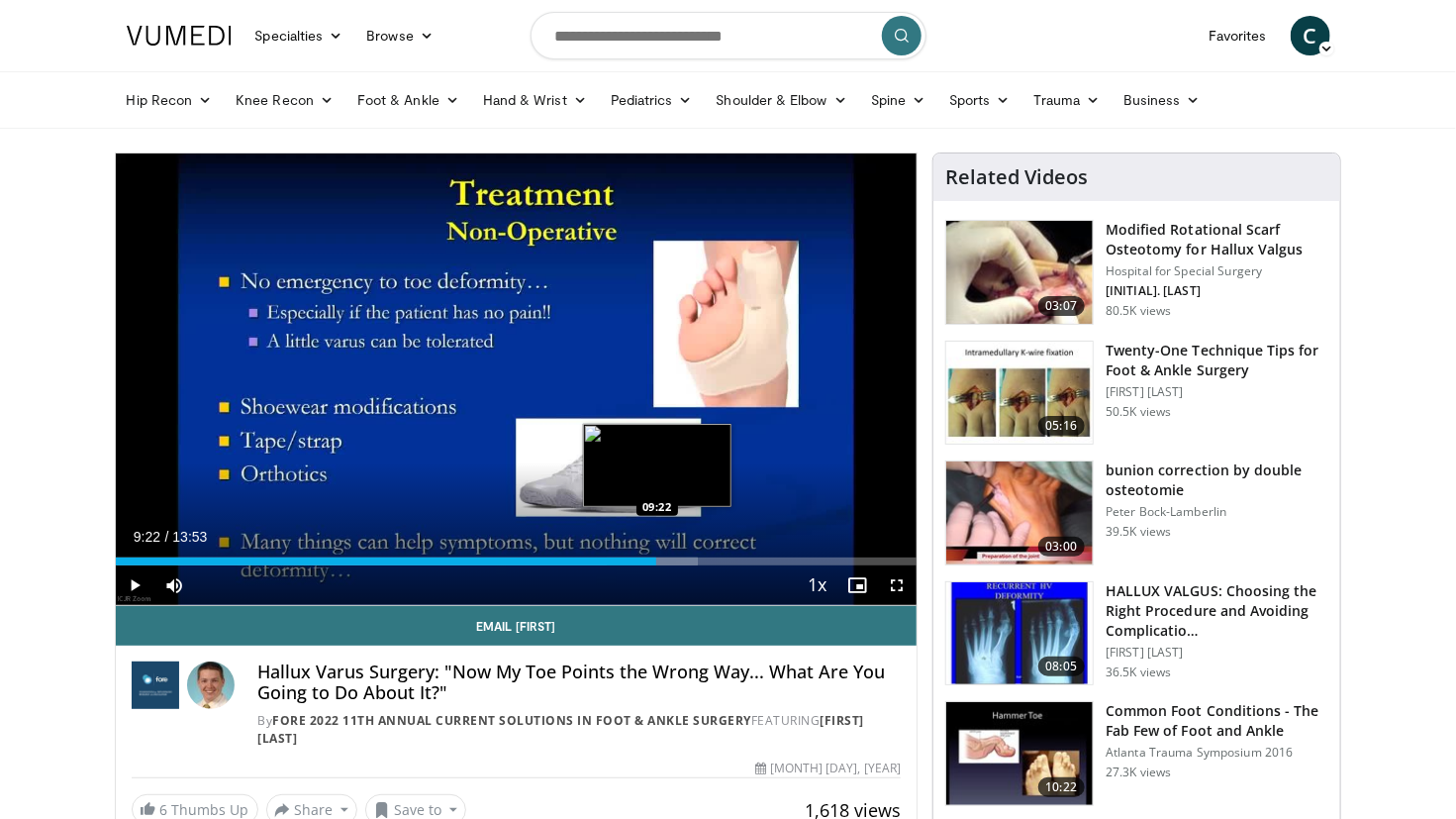 click on "Loaded :  72.64% 09:01 09:22" at bounding box center [517, 556] 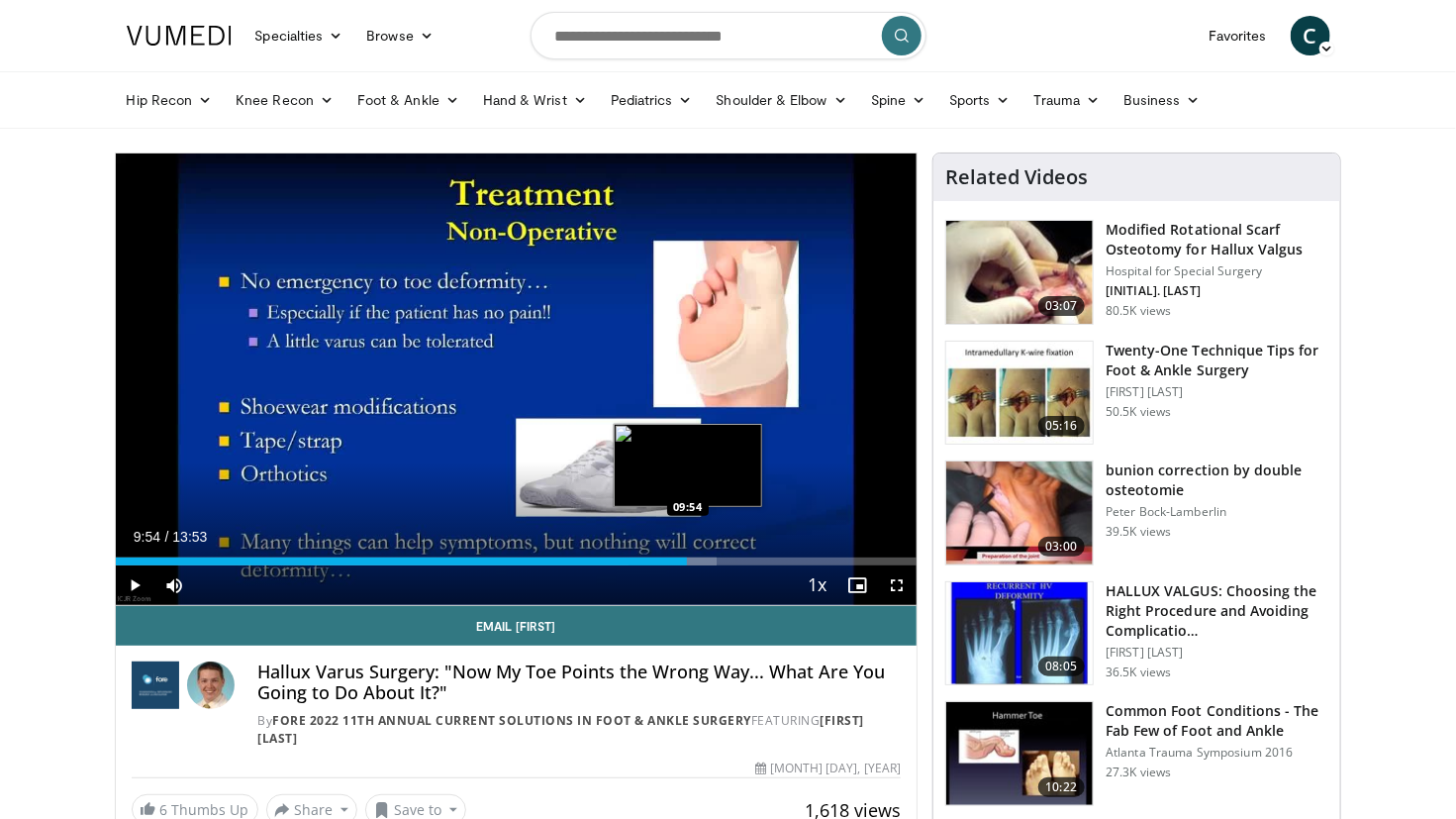 click on "Loaded :  75.03% 09:24 09:54" at bounding box center (517, 556) 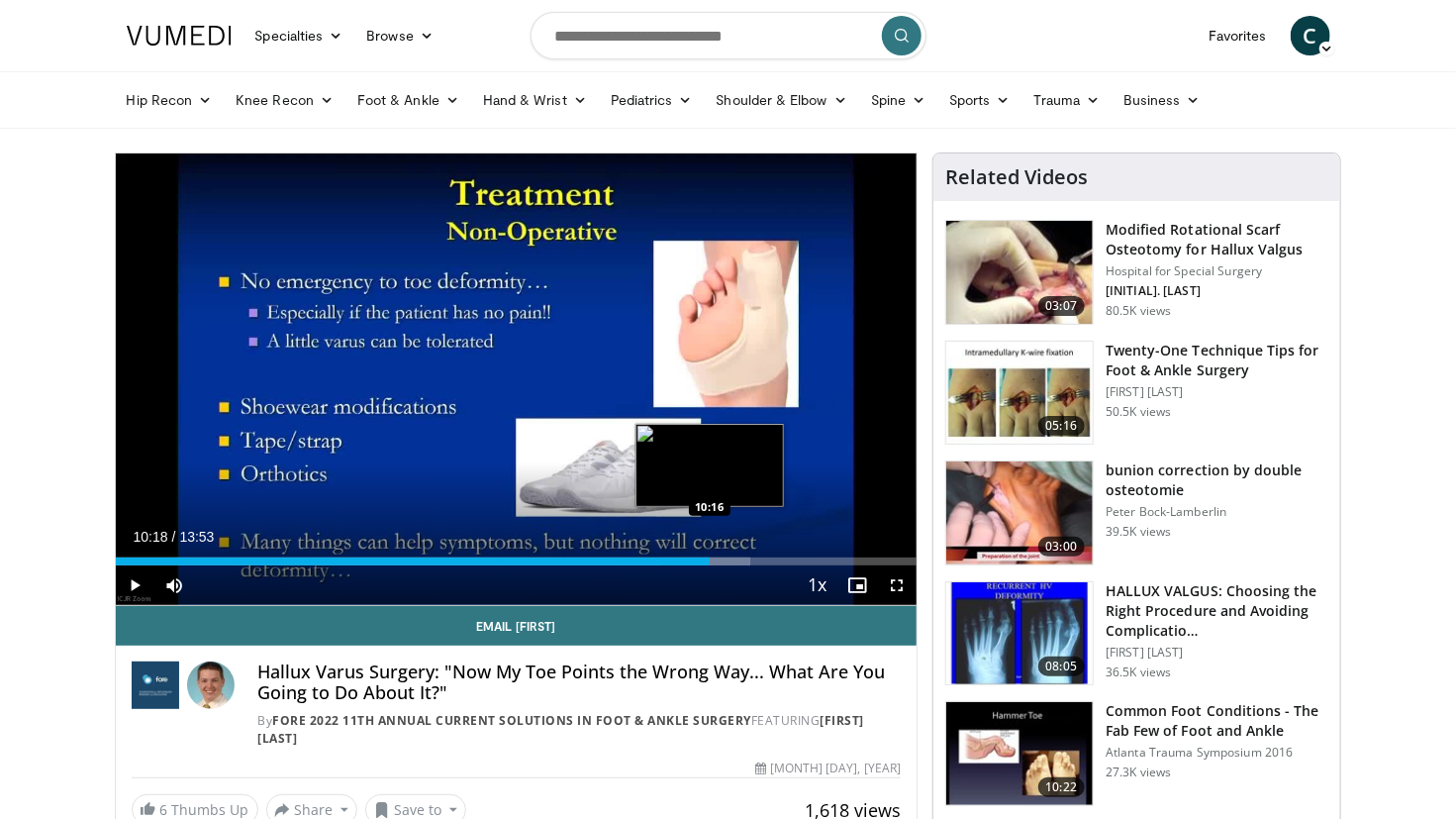 click on "Loaded :  79.23% 10:18 10:16" at bounding box center (517, 562) 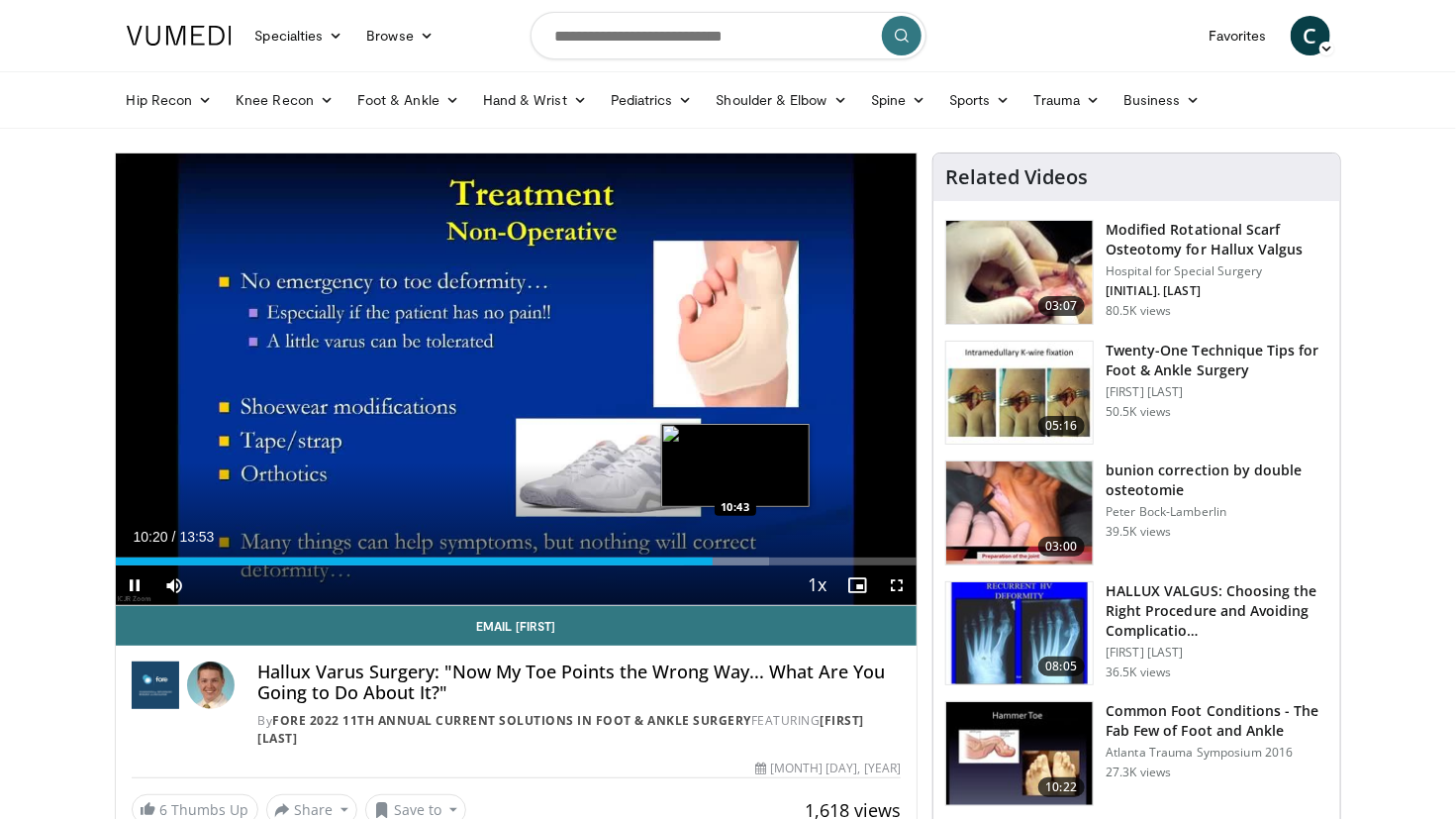 click on "Loaded :  81.63% 10:20 10:43" at bounding box center [517, 562] 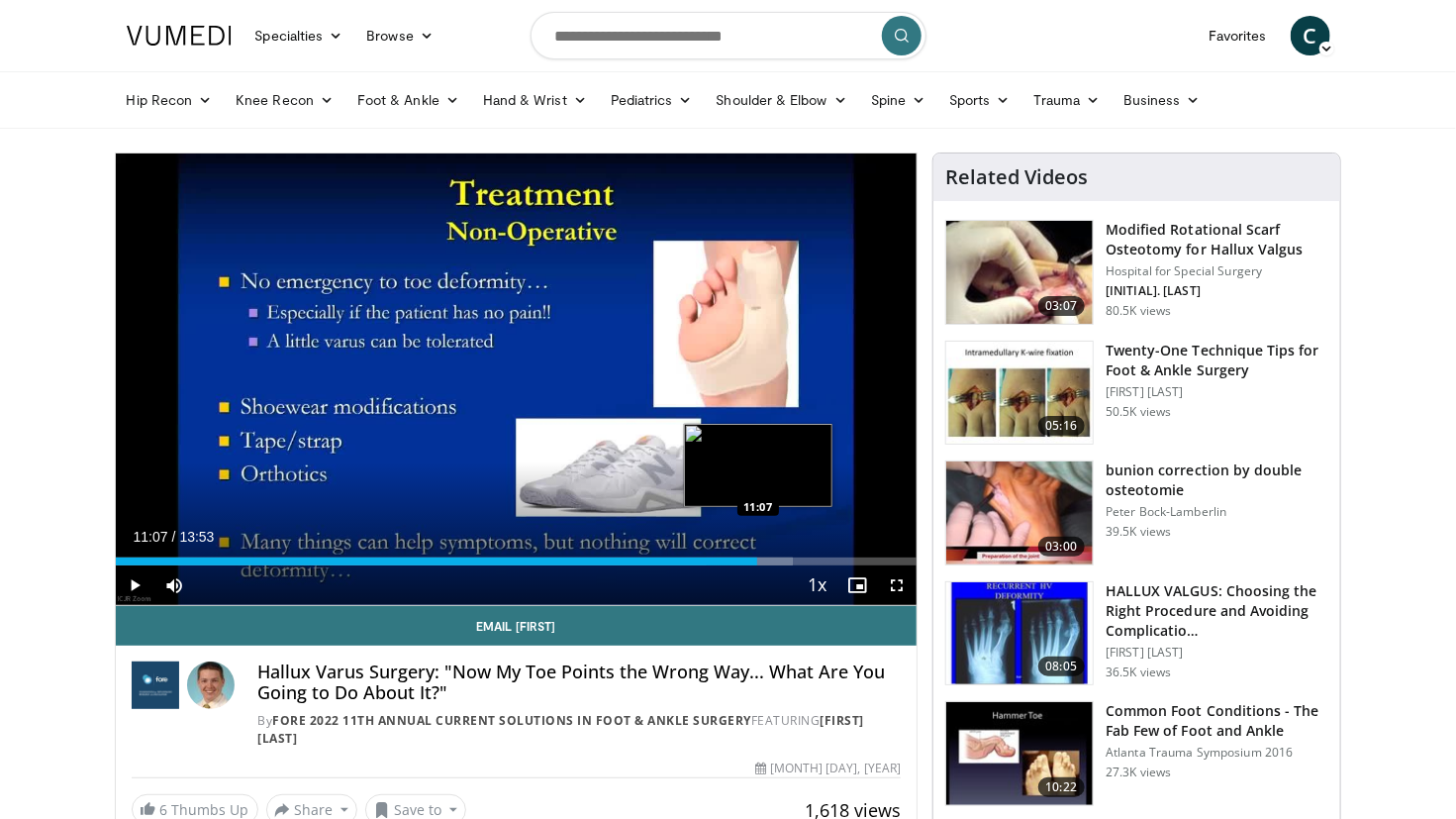 click on "Loaded :  84.55% 11:07 11:07" at bounding box center [517, 562] 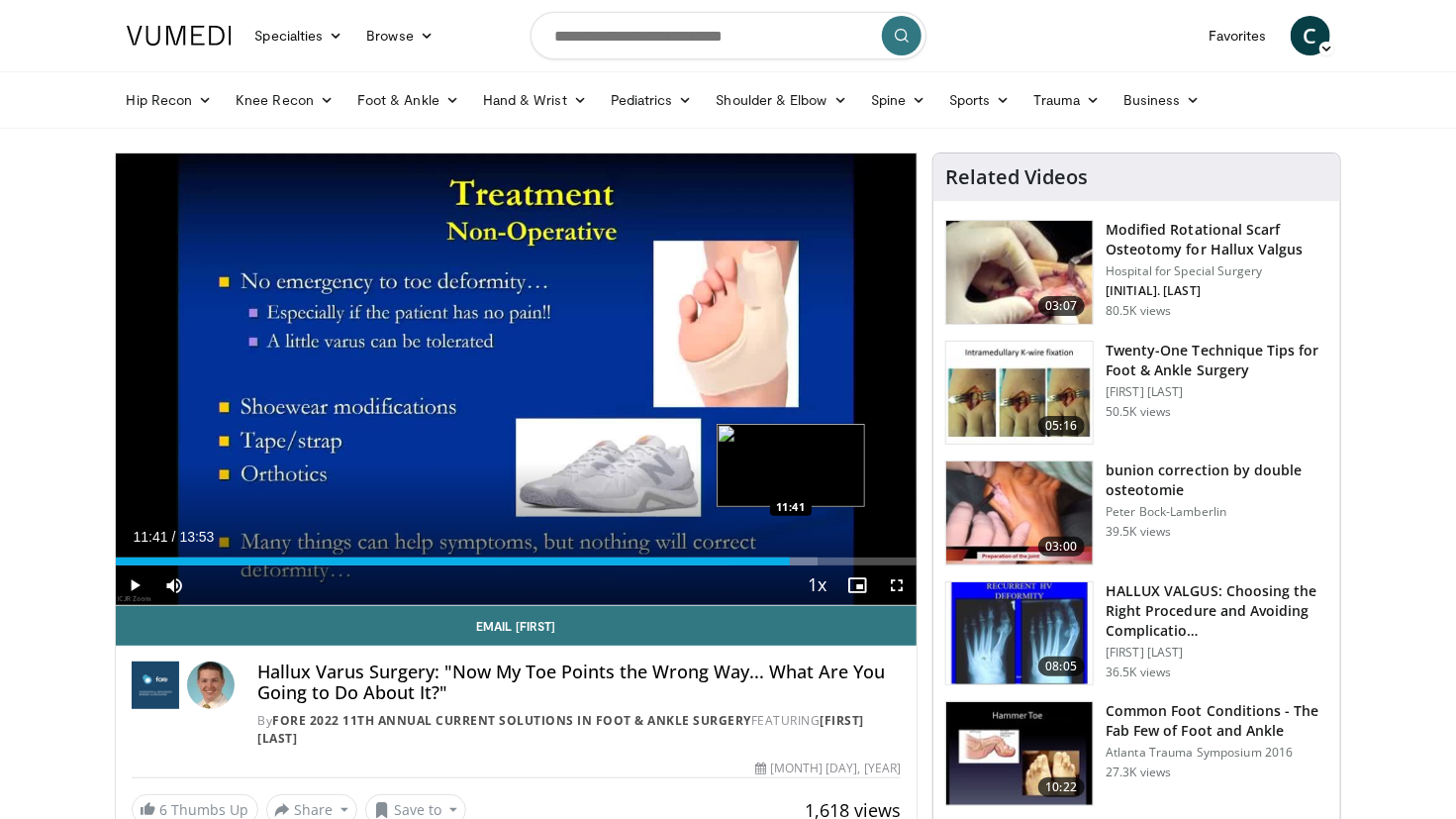 click on "Loaded :  87.64% 11:41 11:41" at bounding box center (517, 562) 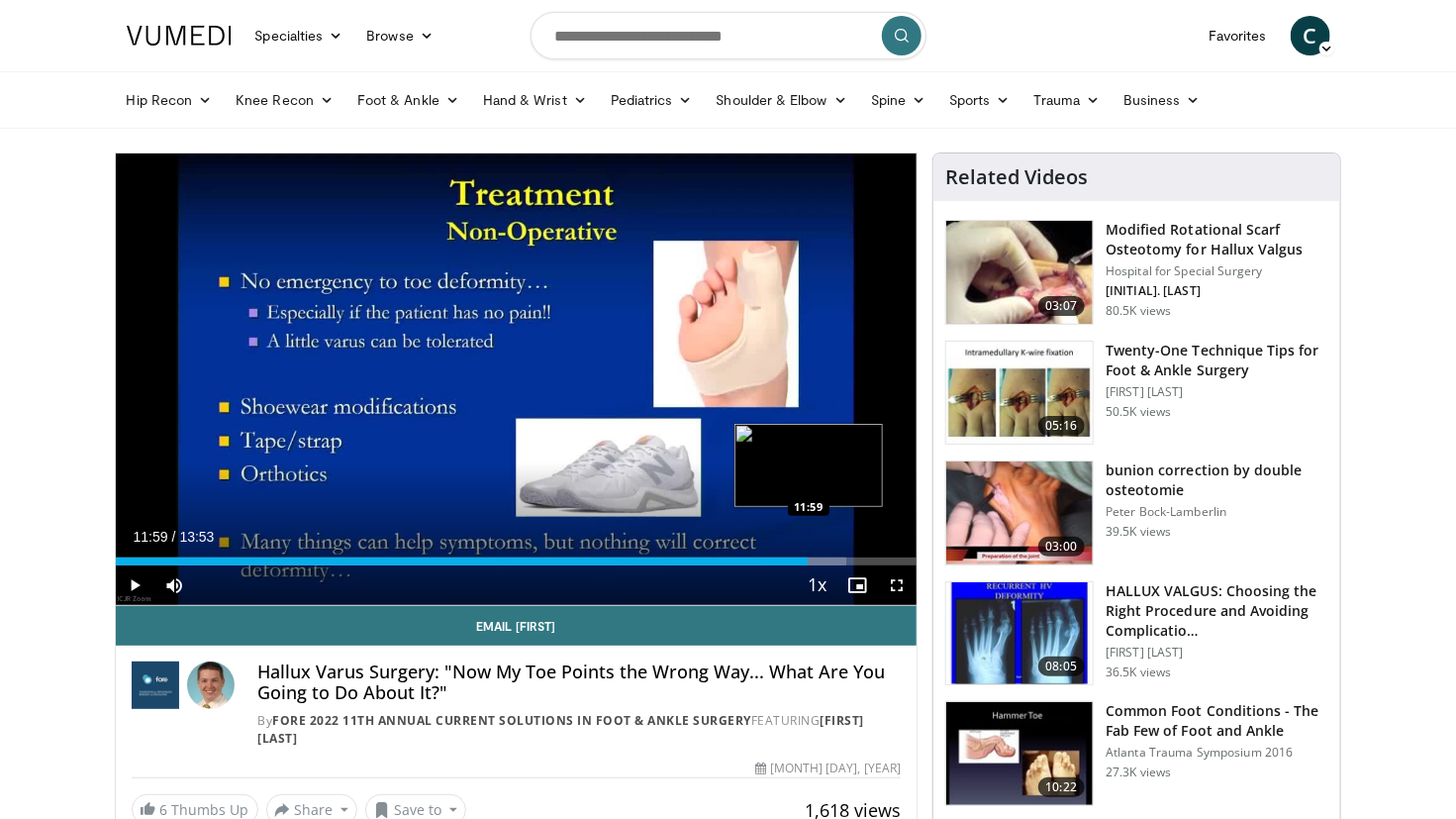 click on "Loaded :  91.24% 11:59 11:59" at bounding box center (517, 562) 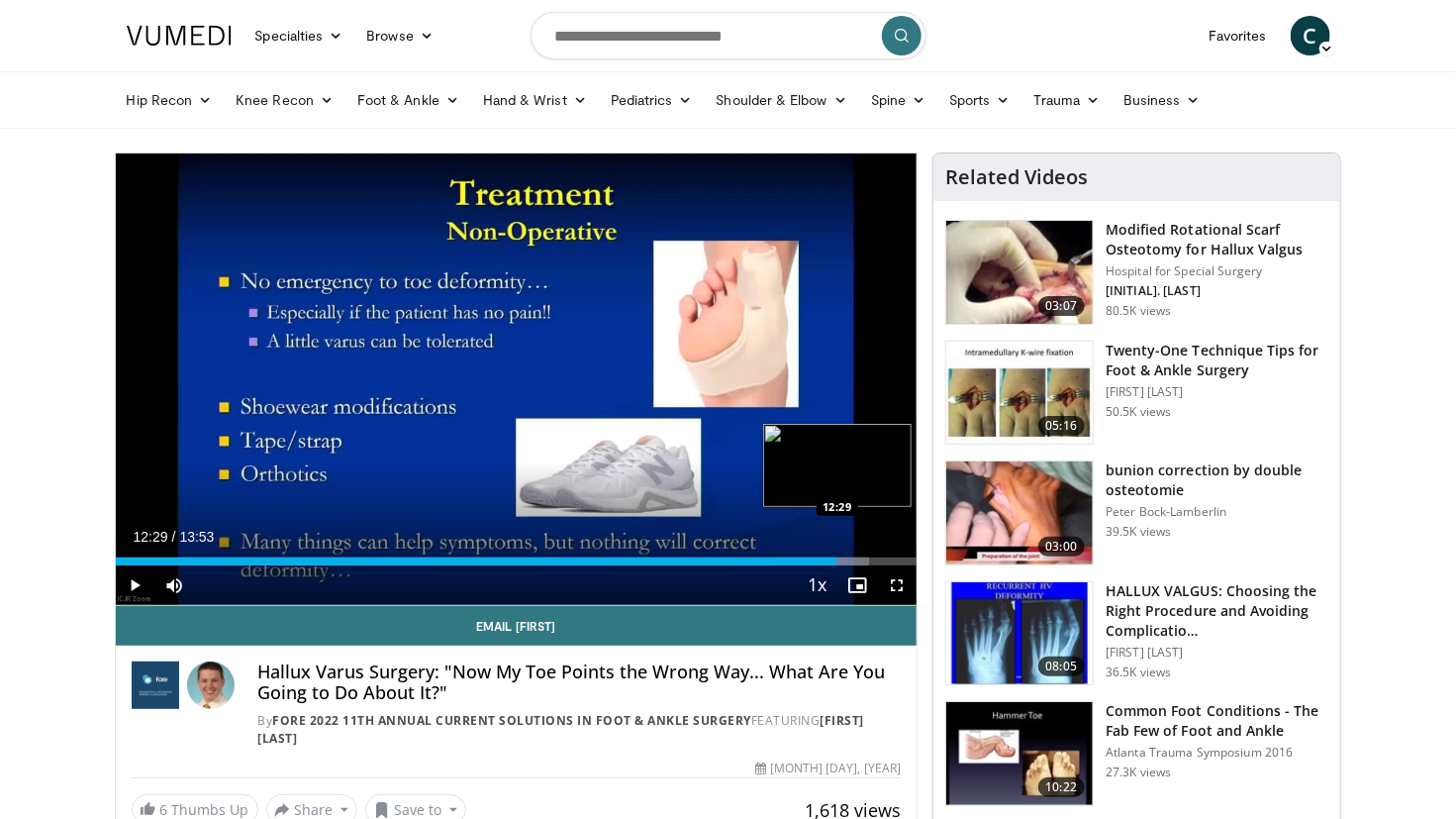 click at bounding box center (825, 562) 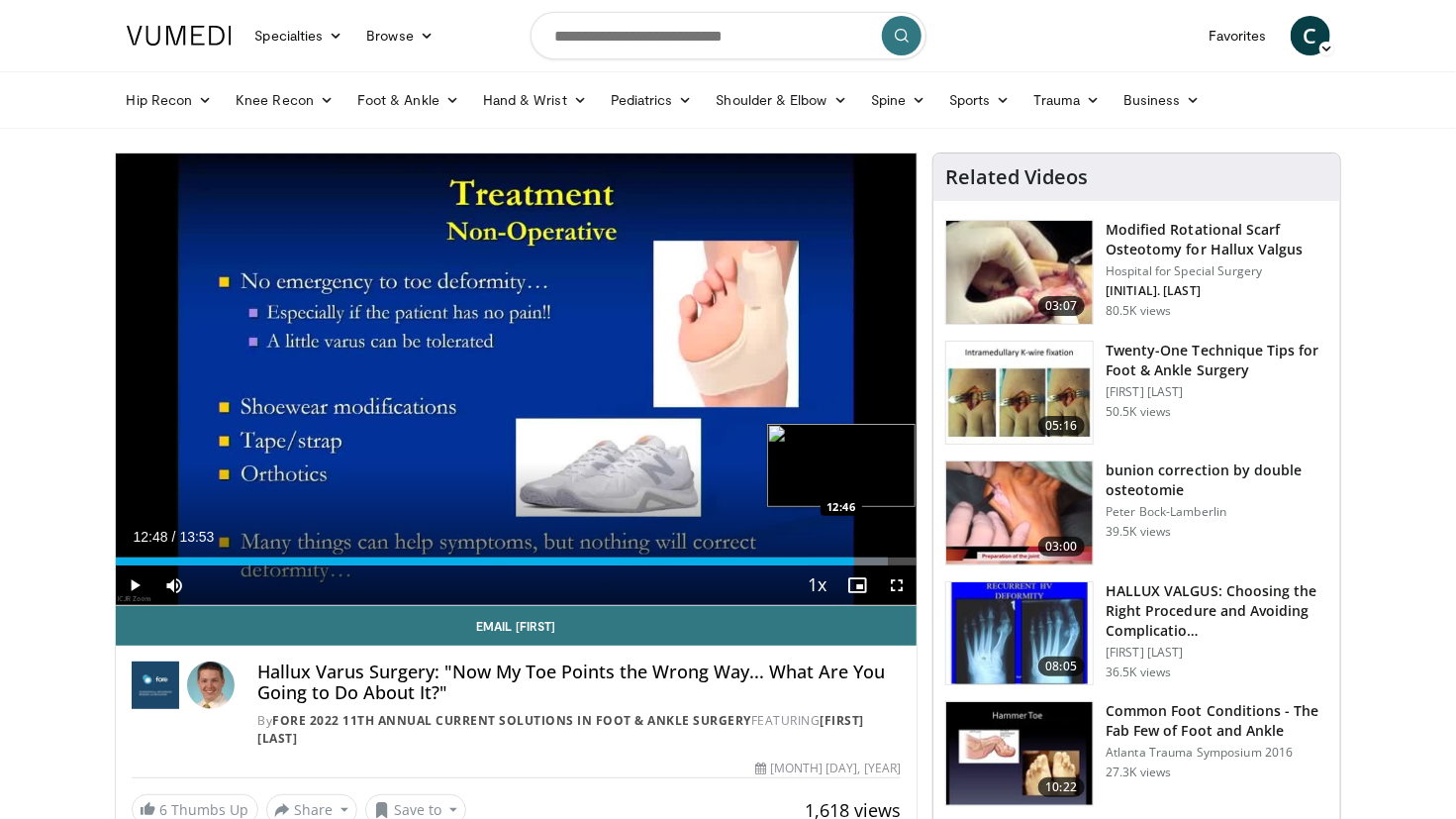 click on "Loaded :  96.46% 12:48 12:46" at bounding box center [517, 562] 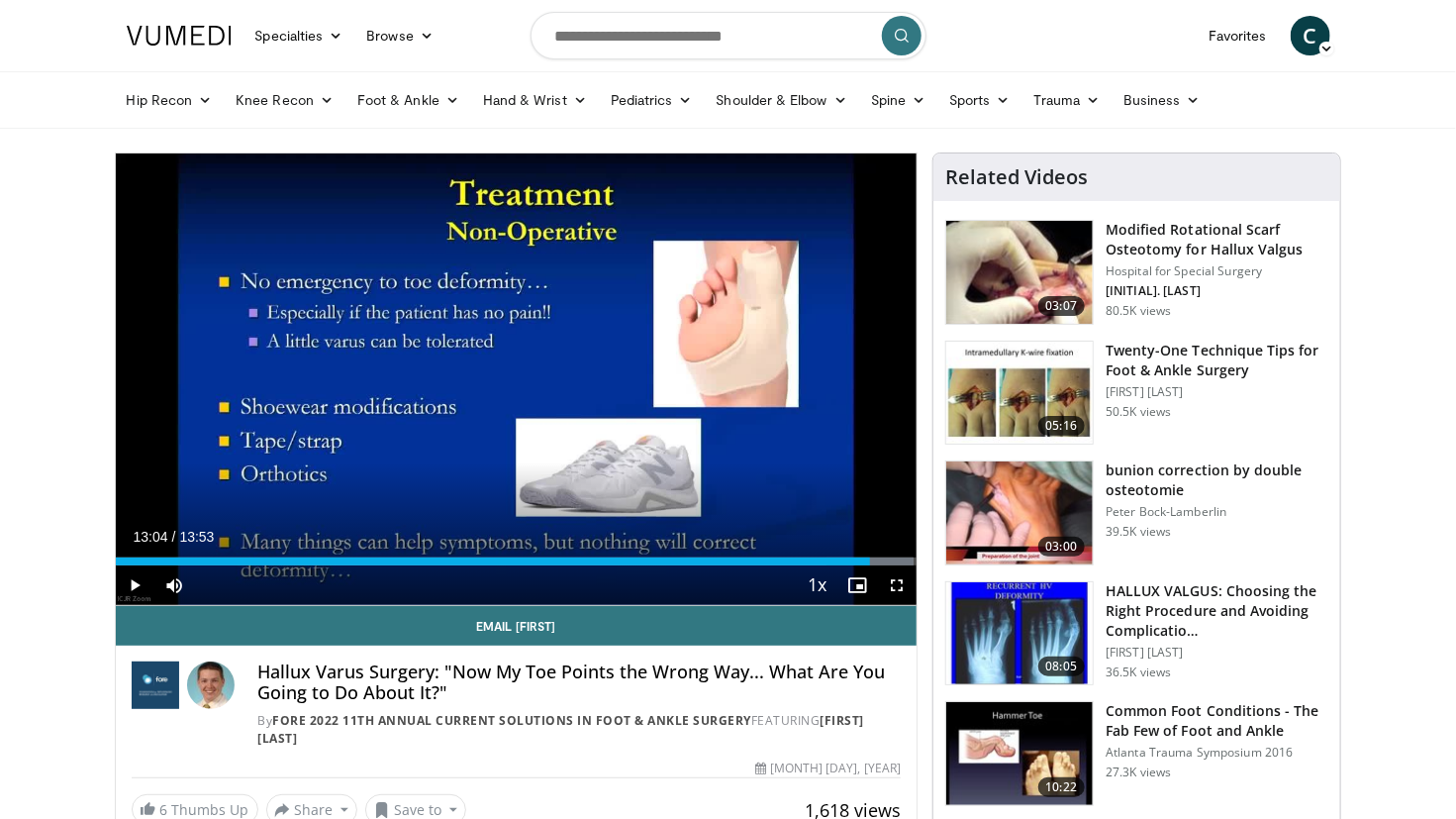 click on "Loaded :  99.63% 13:04 13:04" at bounding box center [517, 562] 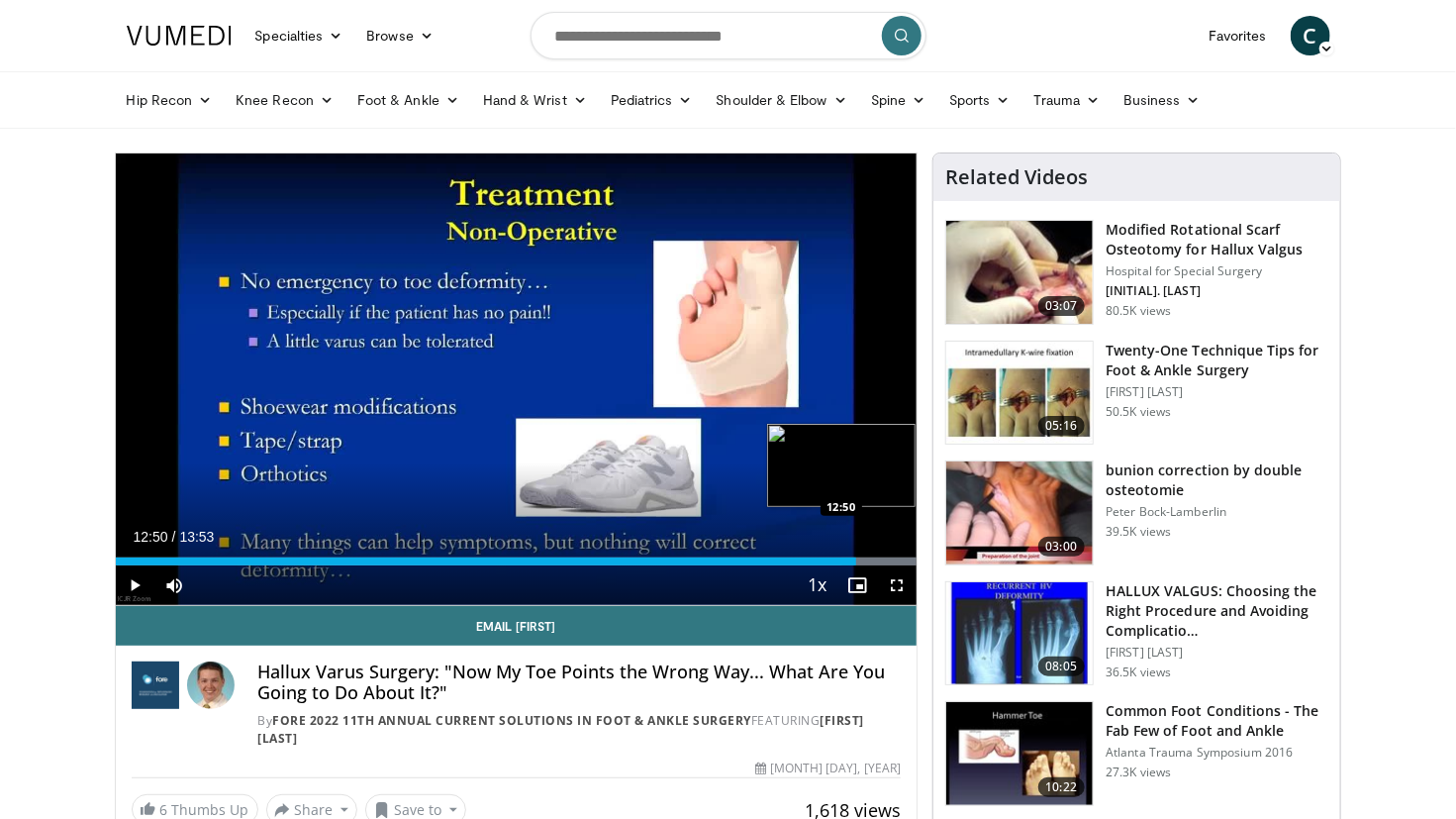 click on "12:50" at bounding box center [486, 562] 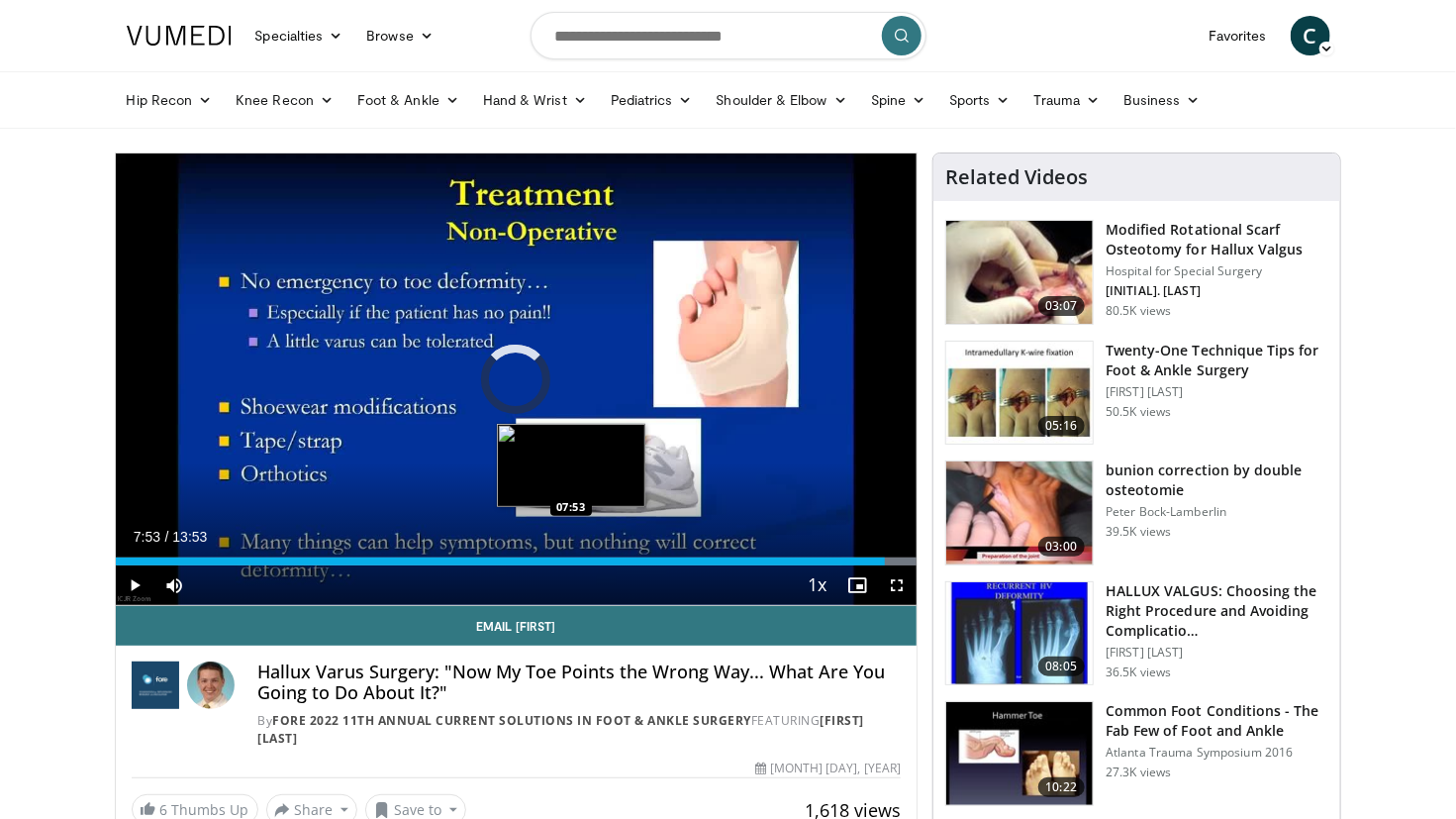 click on "13:19" at bounding box center (500, 562) 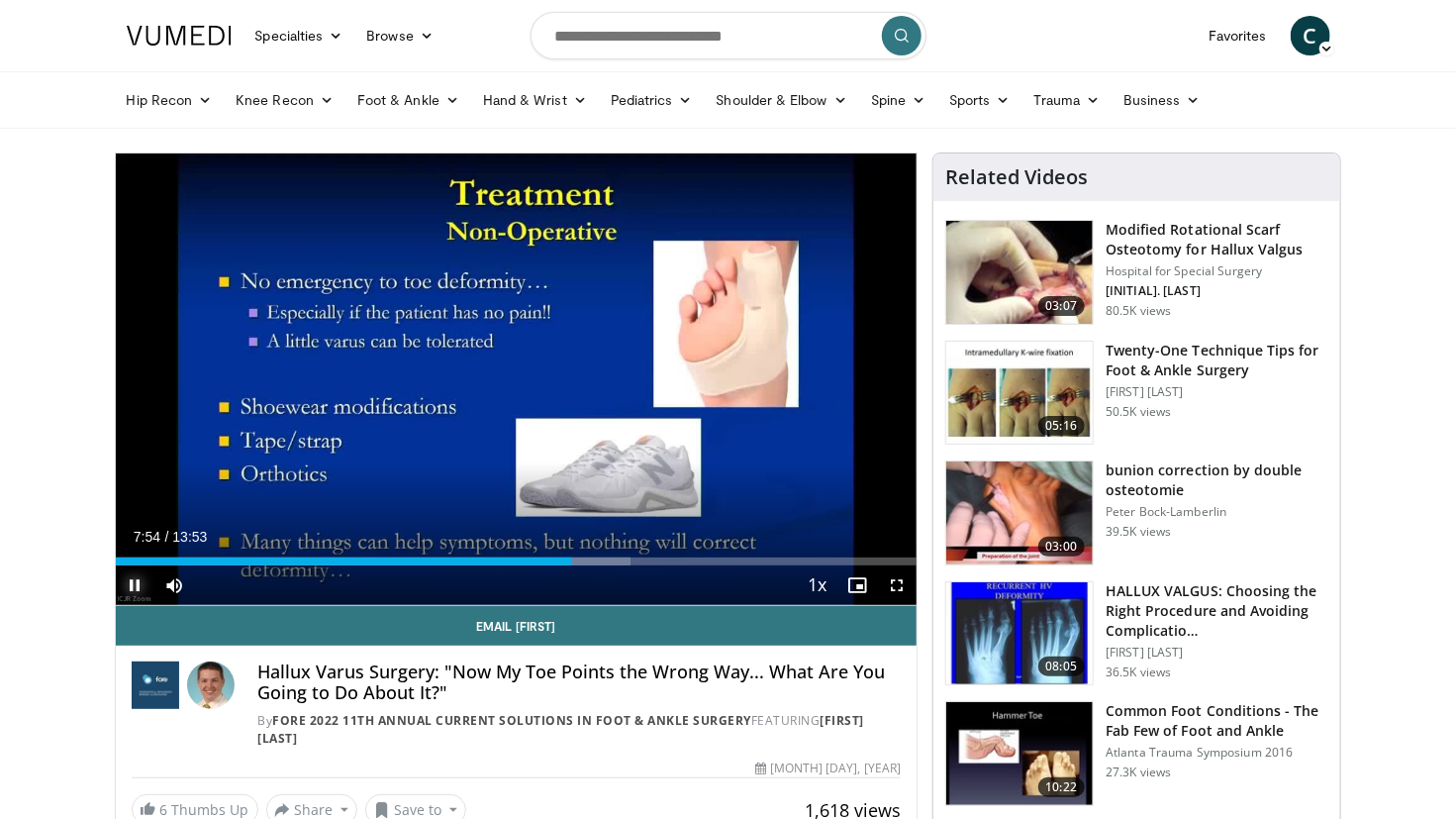 click at bounding box center [136, 585] 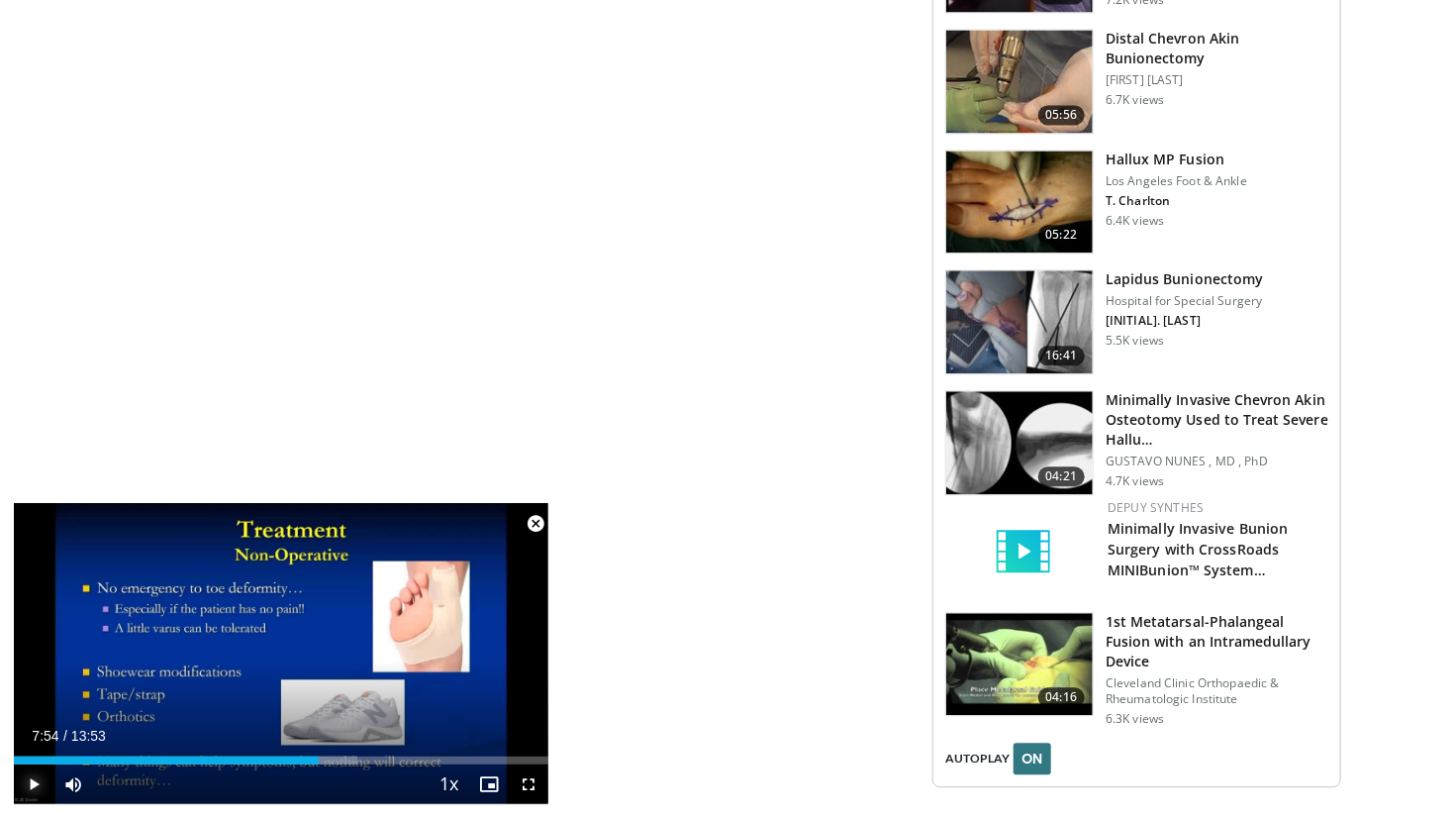scroll, scrollTop: 1910, scrollLeft: 0, axis: vertical 